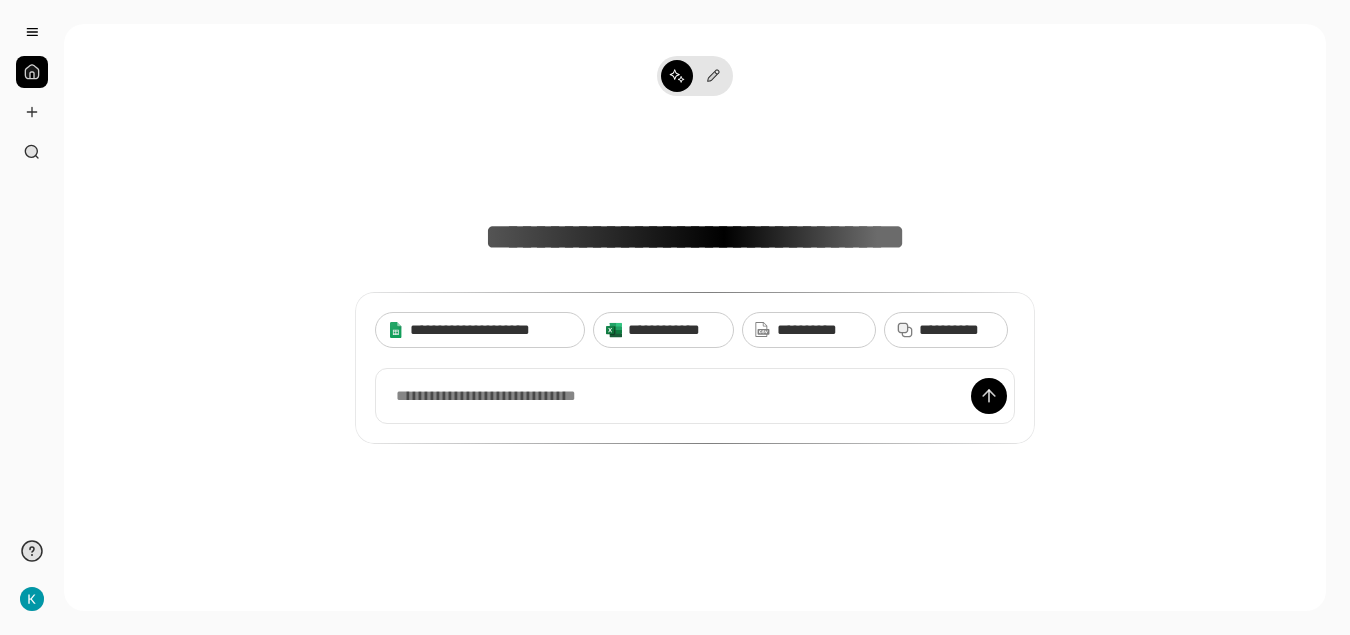 scroll, scrollTop: 0, scrollLeft: 0, axis: both 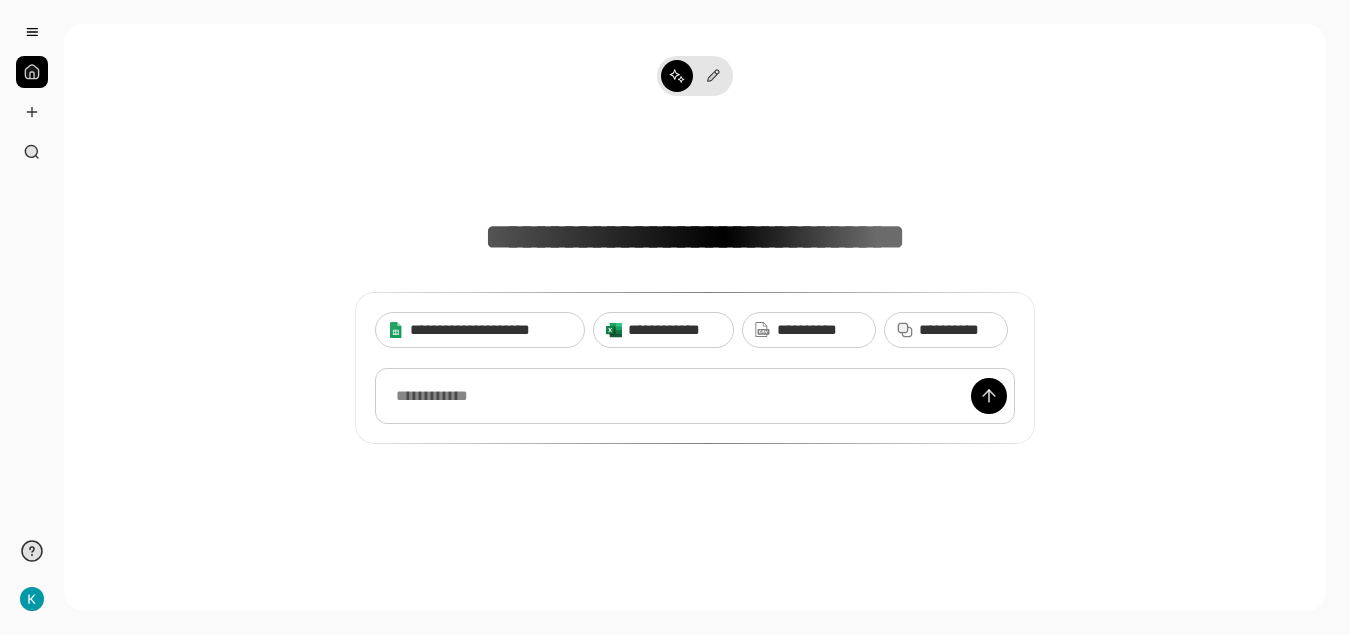 click at bounding box center [695, 396] 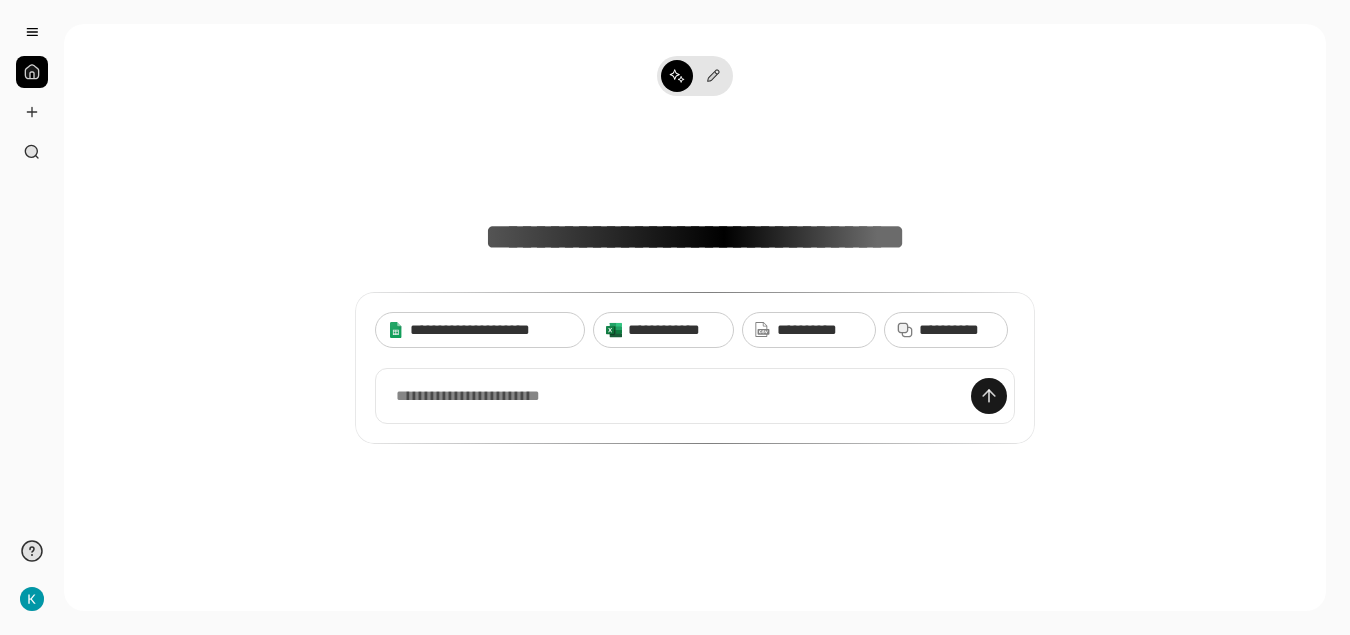 click at bounding box center [989, 396] 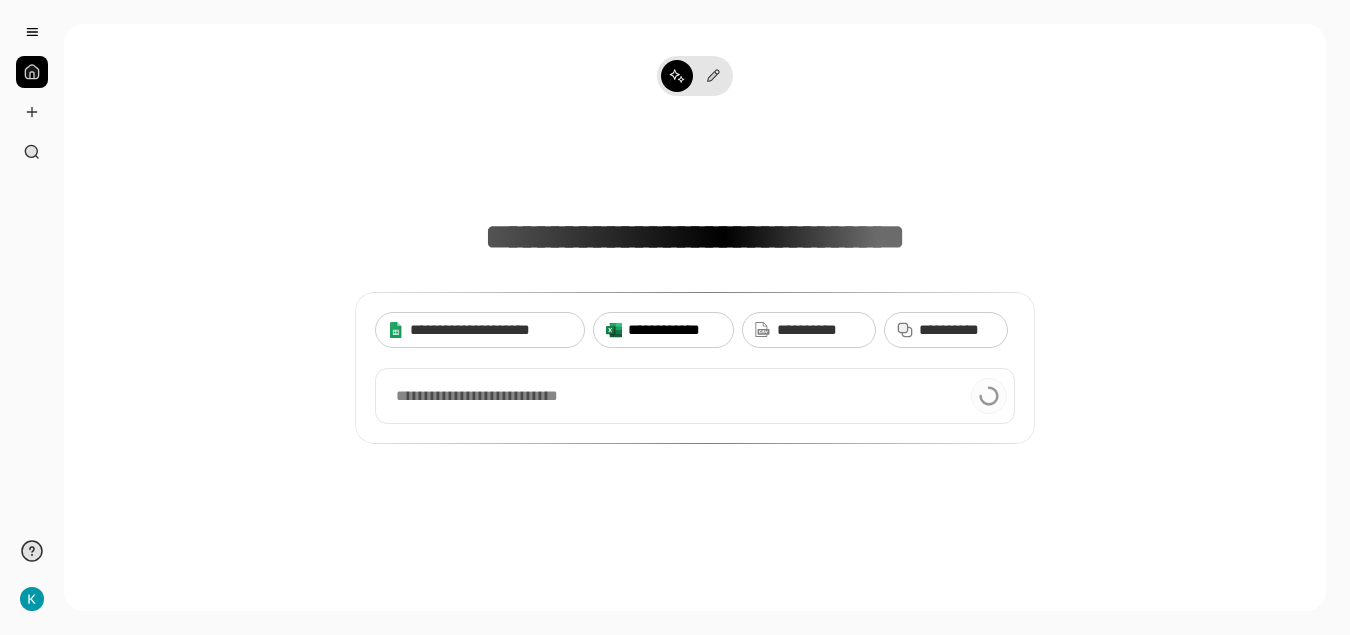 click on "**********" at bounding box center [674, 330] 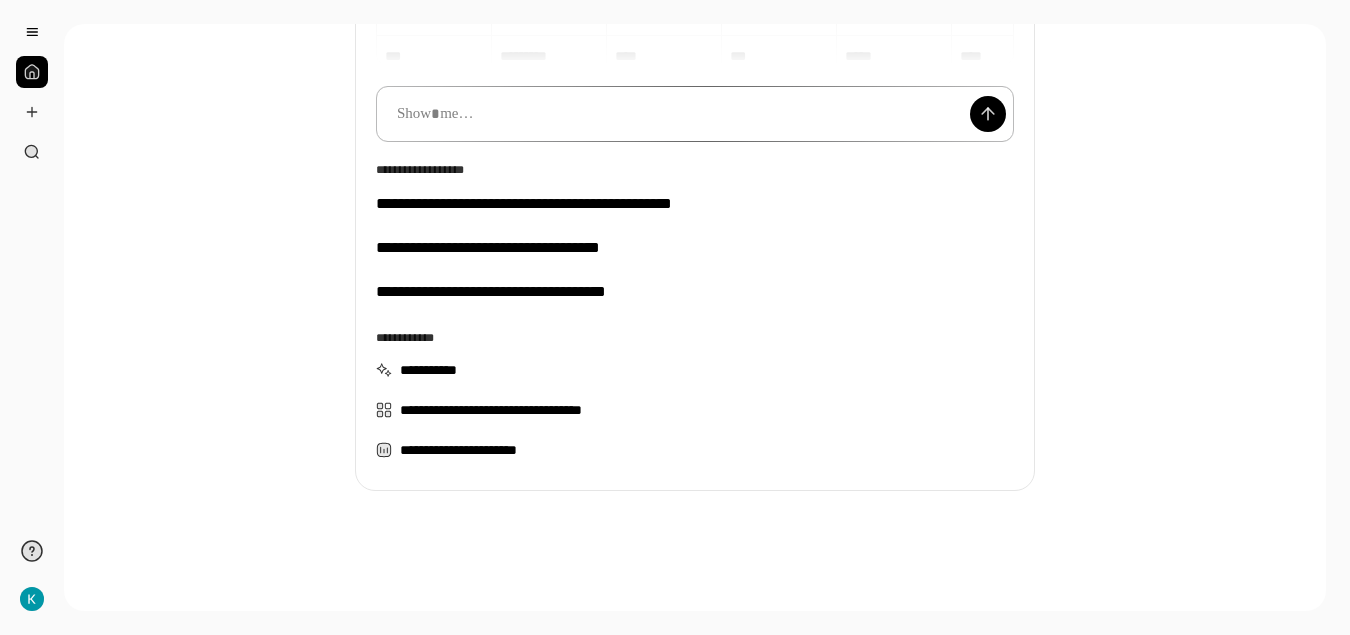 scroll, scrollTop: 0, scrollLeft: 0, axis: both 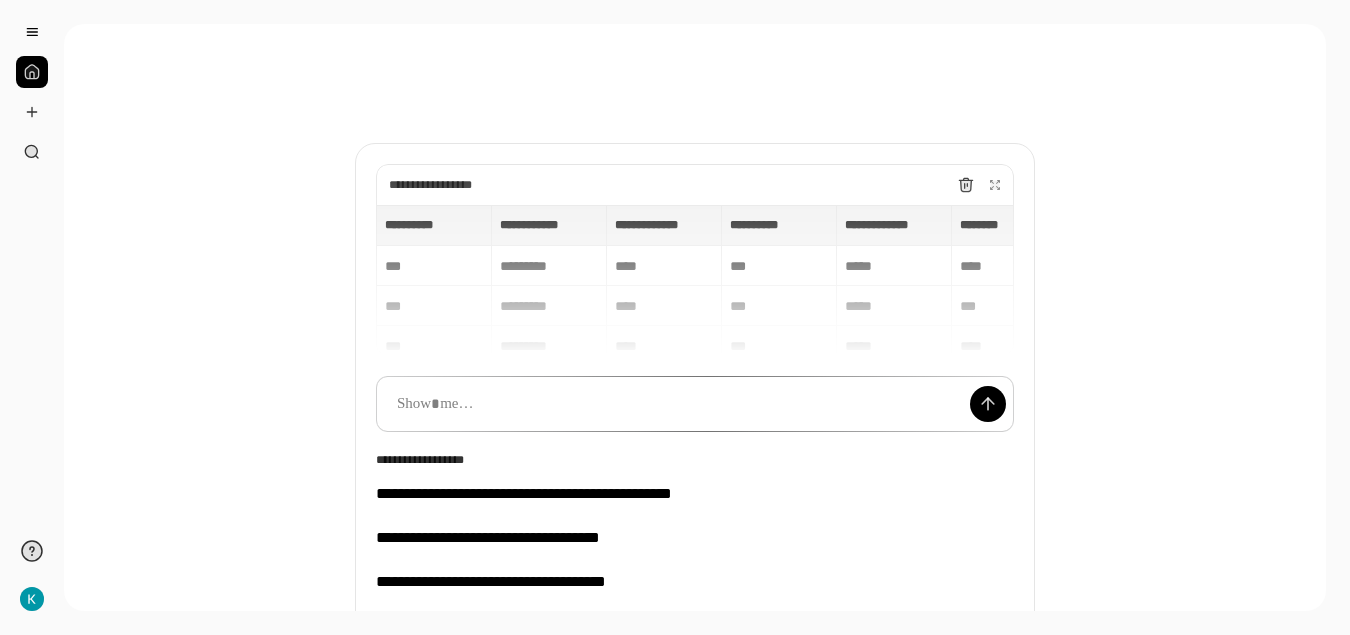 click on "**********" at bounding box center [695, 418] 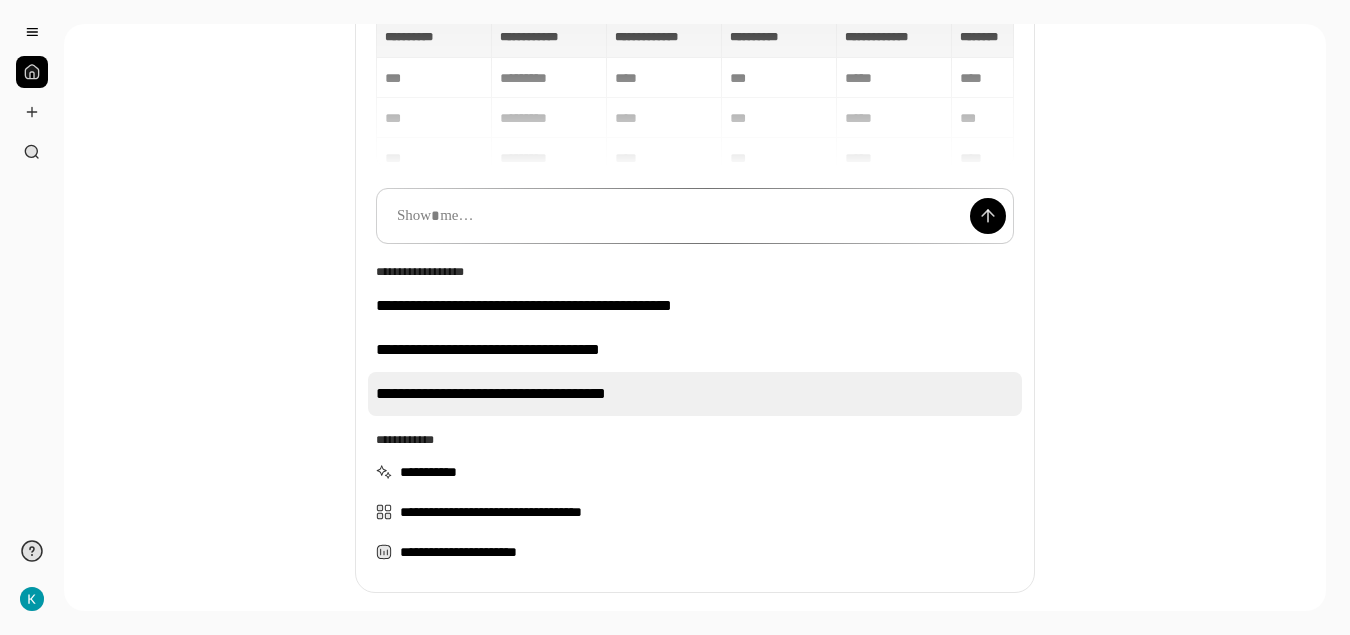 scroll, scrollTop: 0, scrollLeft: 0, axis: both 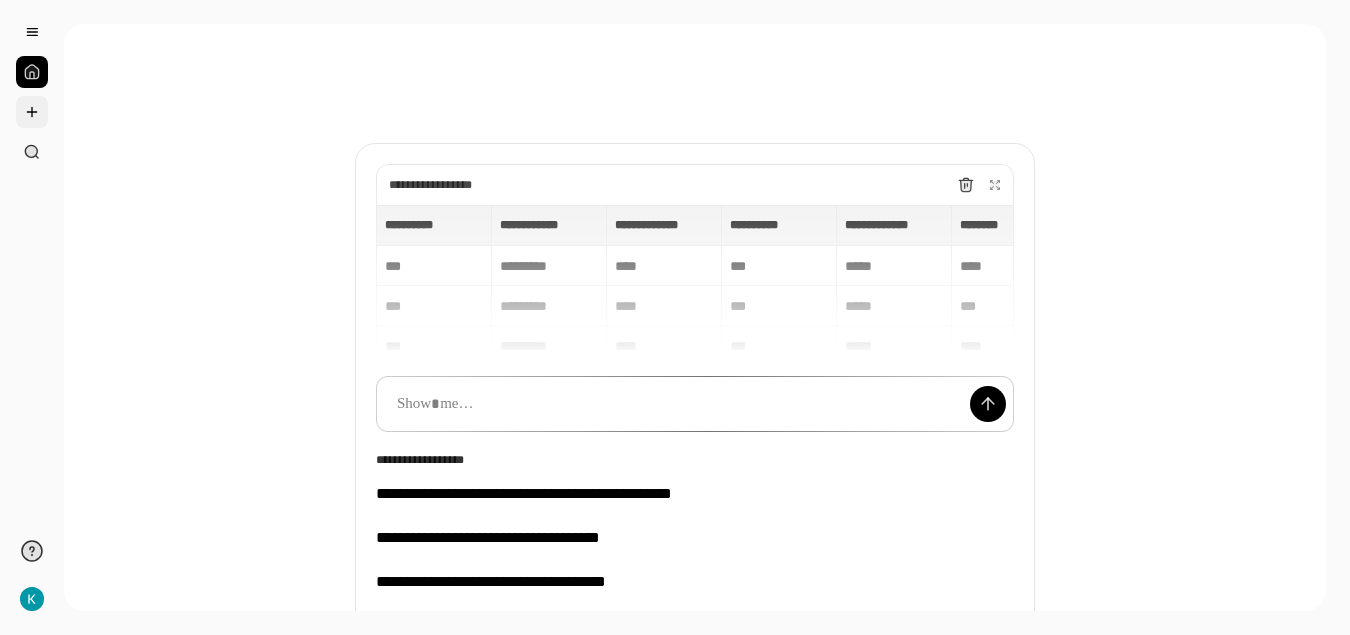click at bounding box center (32, 112) 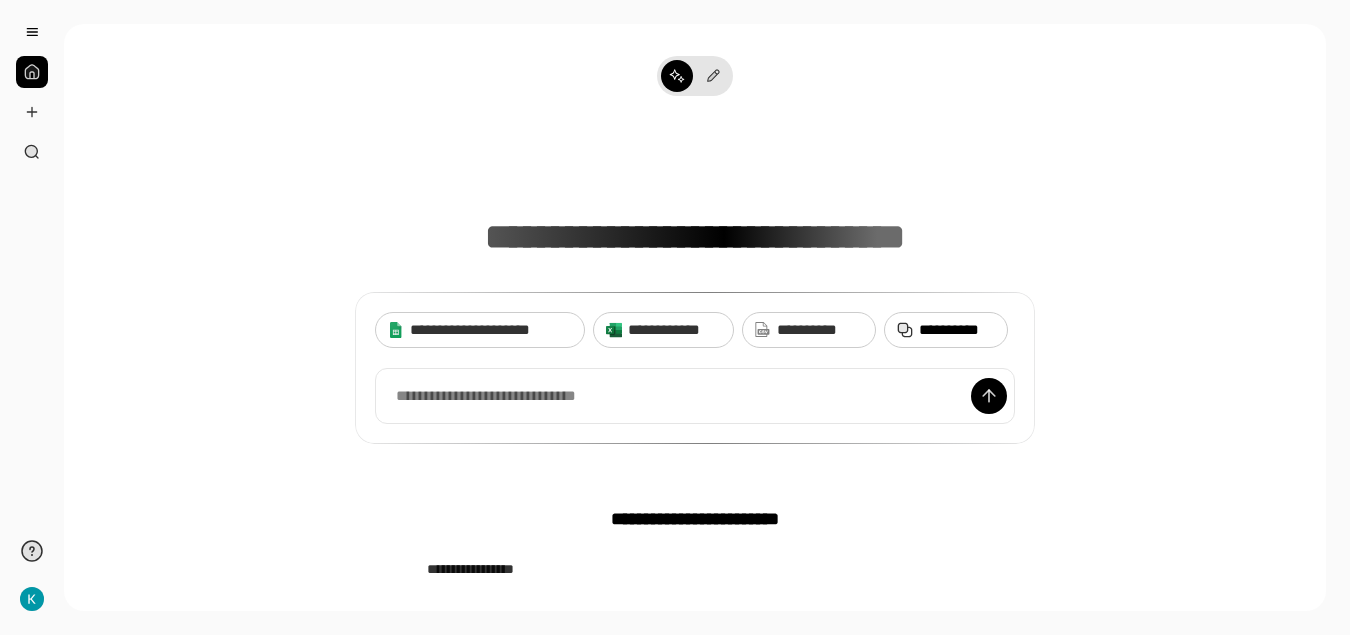 click on "**********" at bounding box center [957, 330] 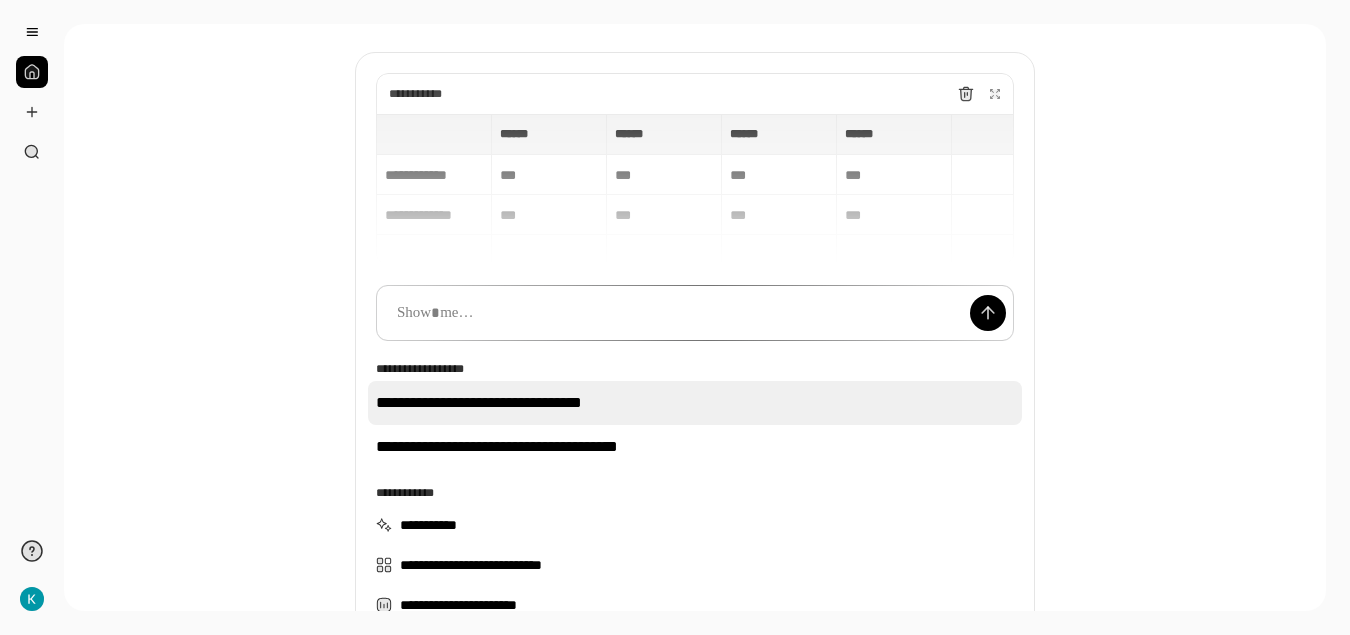 scroll, scrollTop: 42, scrollLeft: 0, axis: vertical 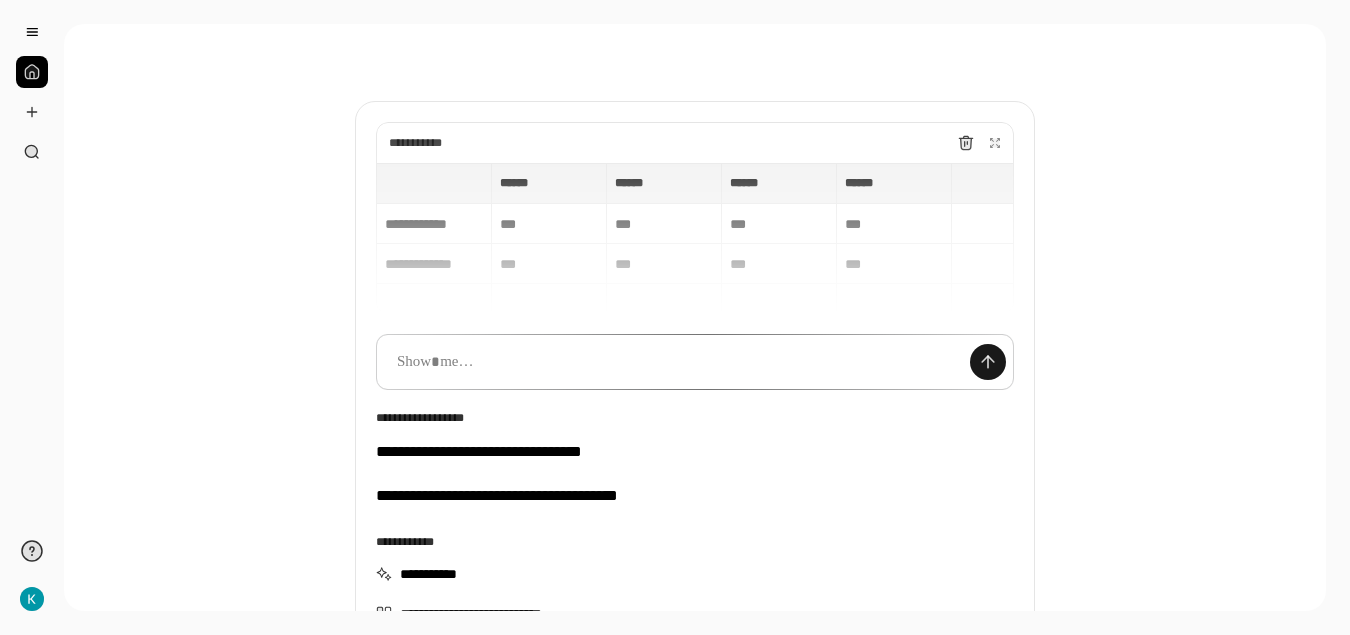 click at bounding box center [988, 362] 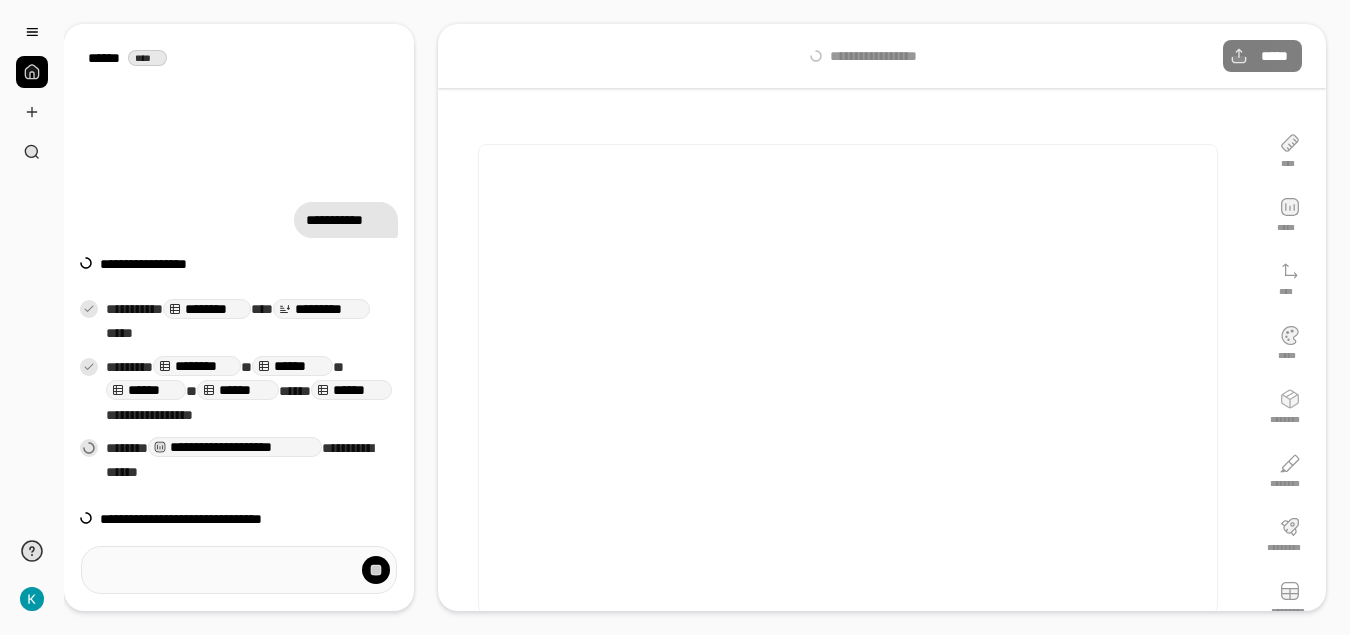 scroll, scrollTop: 33, scrollLeft: 0, axis: vertical 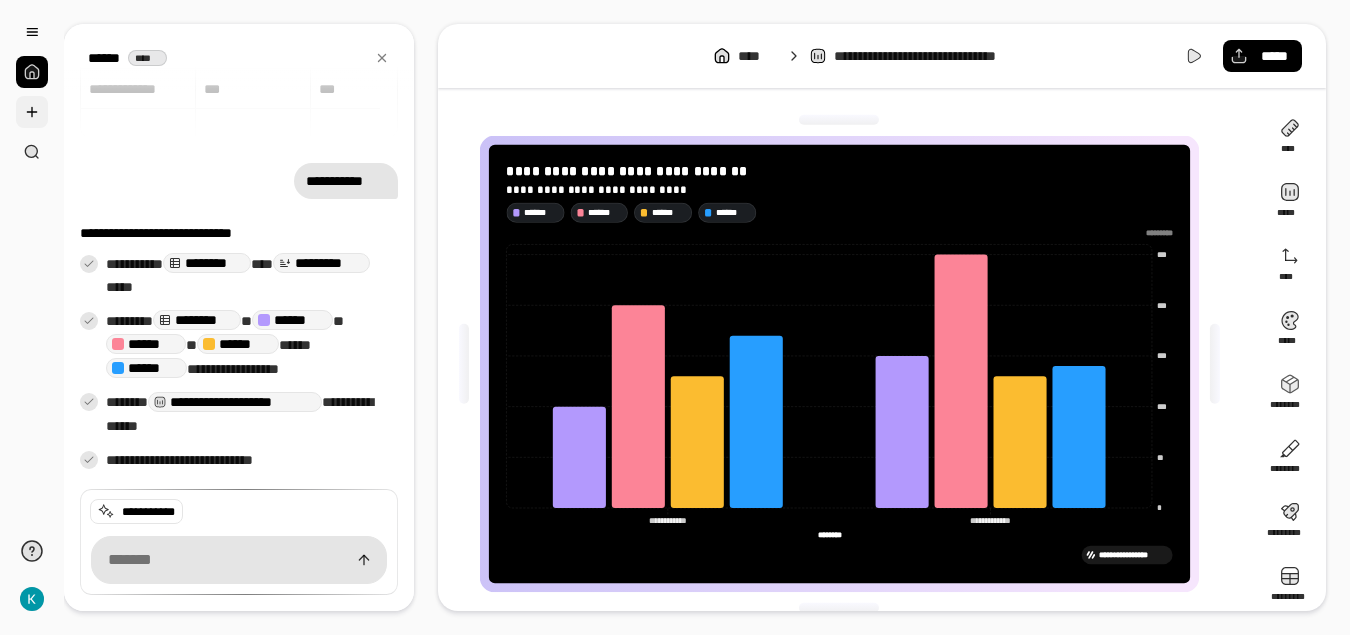 click at bounding box center (32, 112) 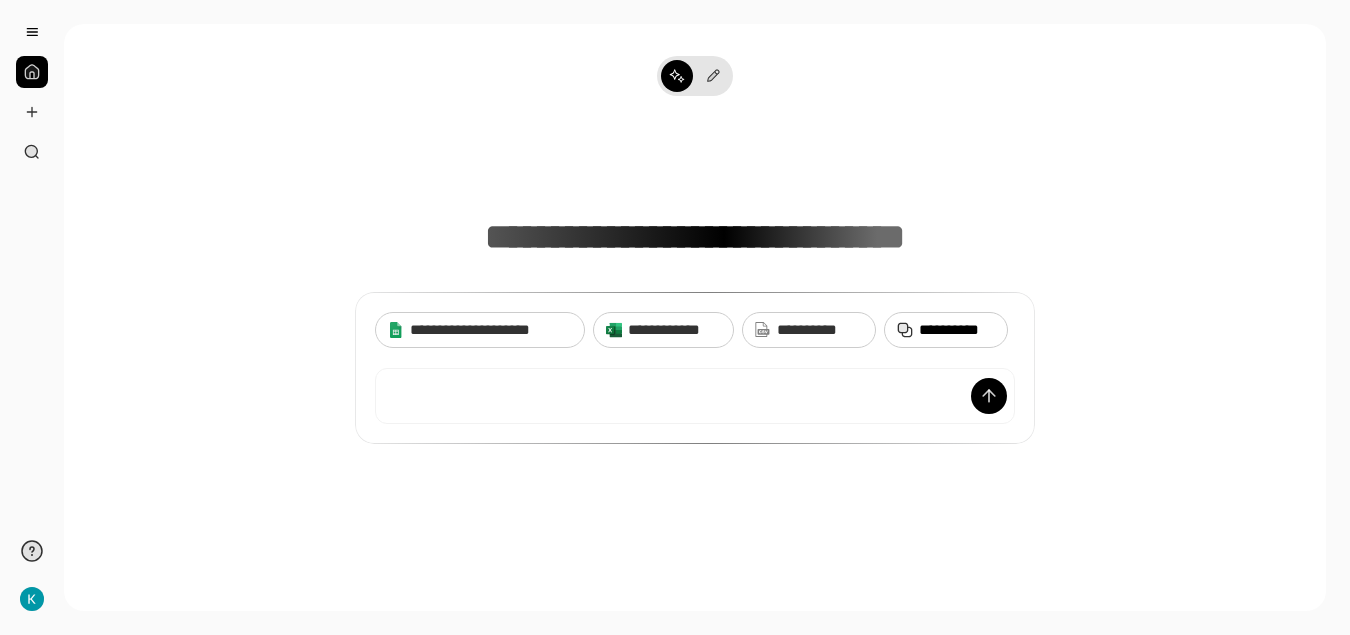 click on "**********" at bounding box center (957, 330) 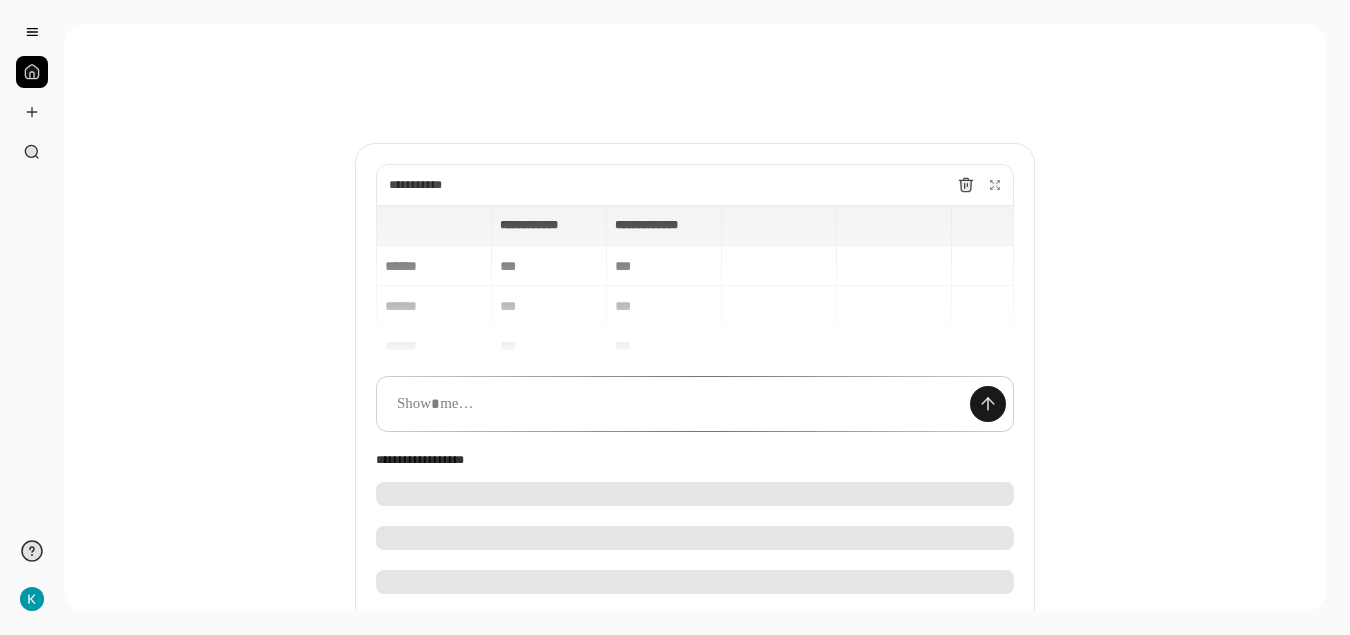 click at bounding box center [988, 404] 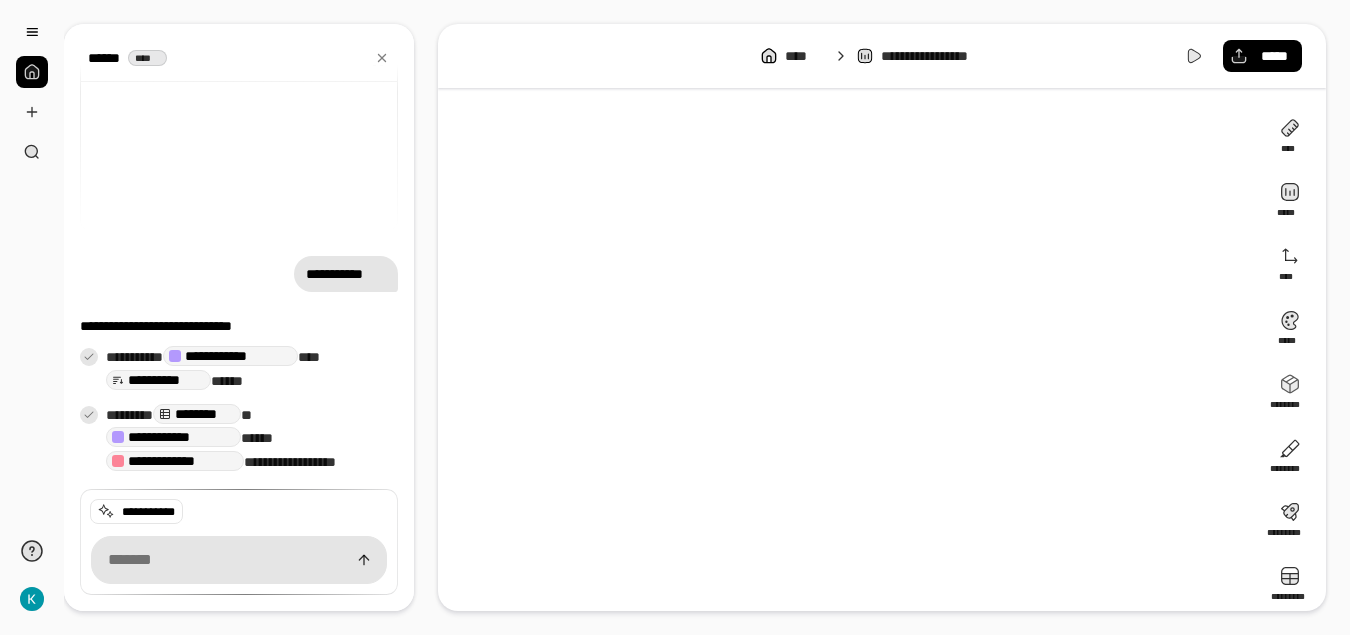 scroll, scrollTop: 92, scrollLeft: 0, axis: vertical 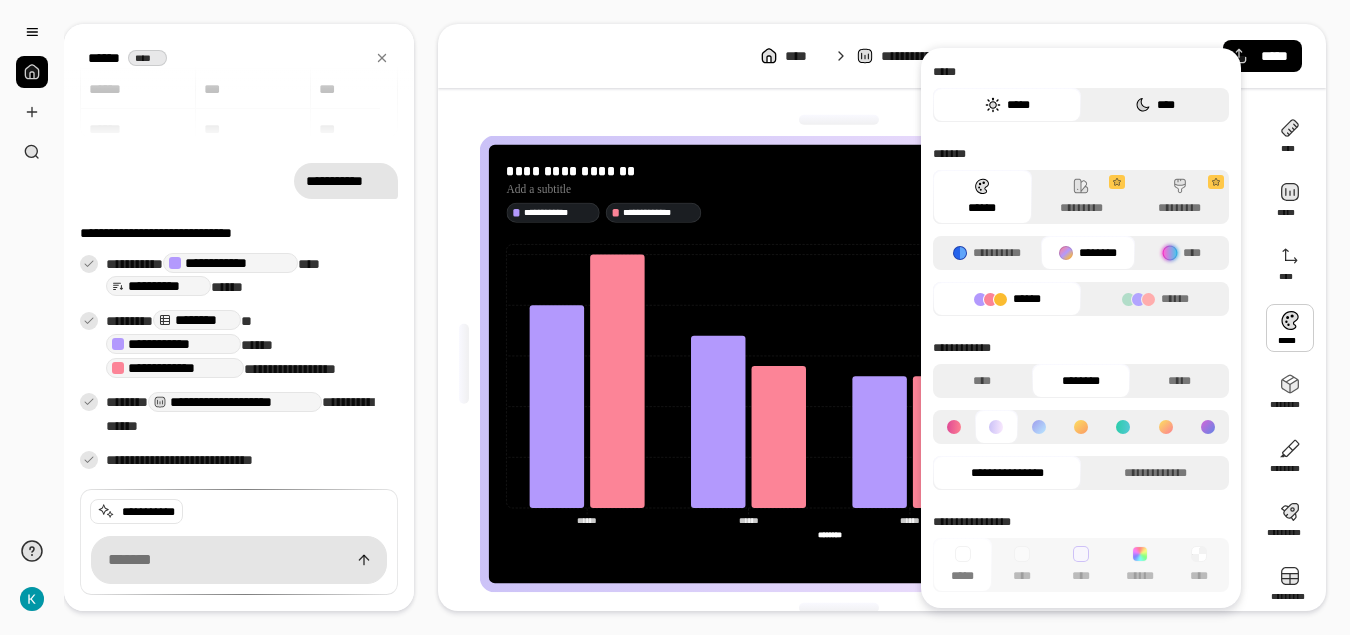 click on "****" at bounding box center (1155, 105) 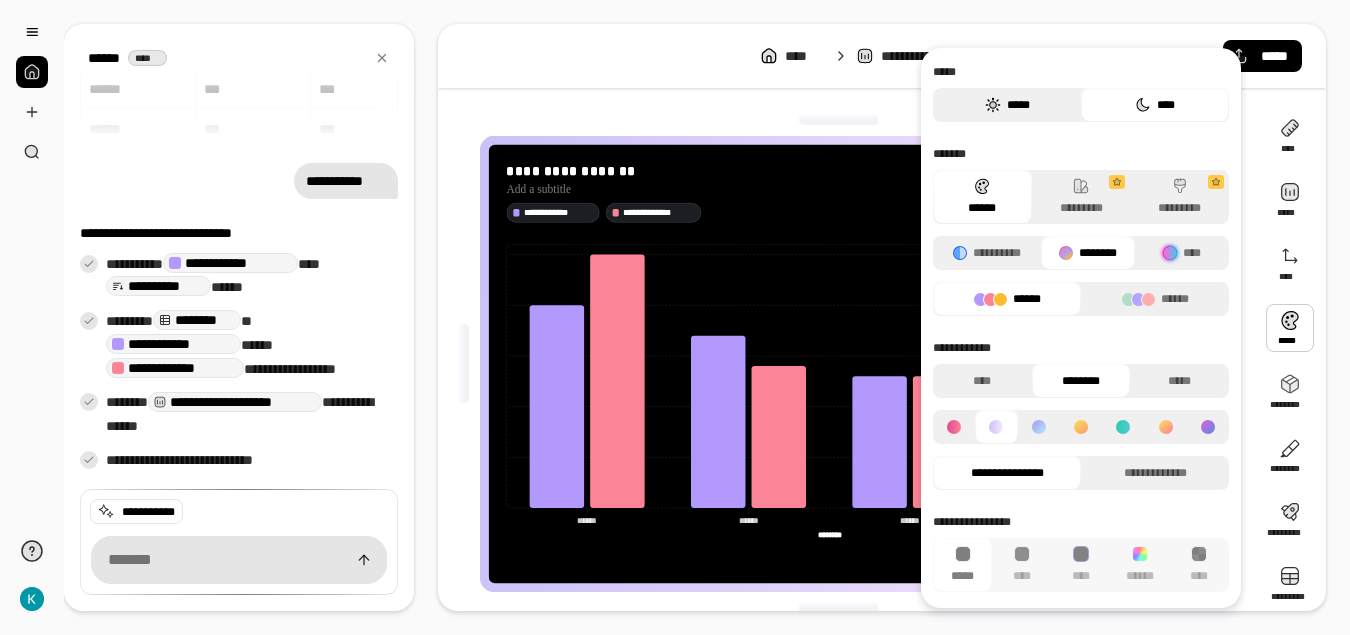 click on "*****" at bounding box center (1007, 105) 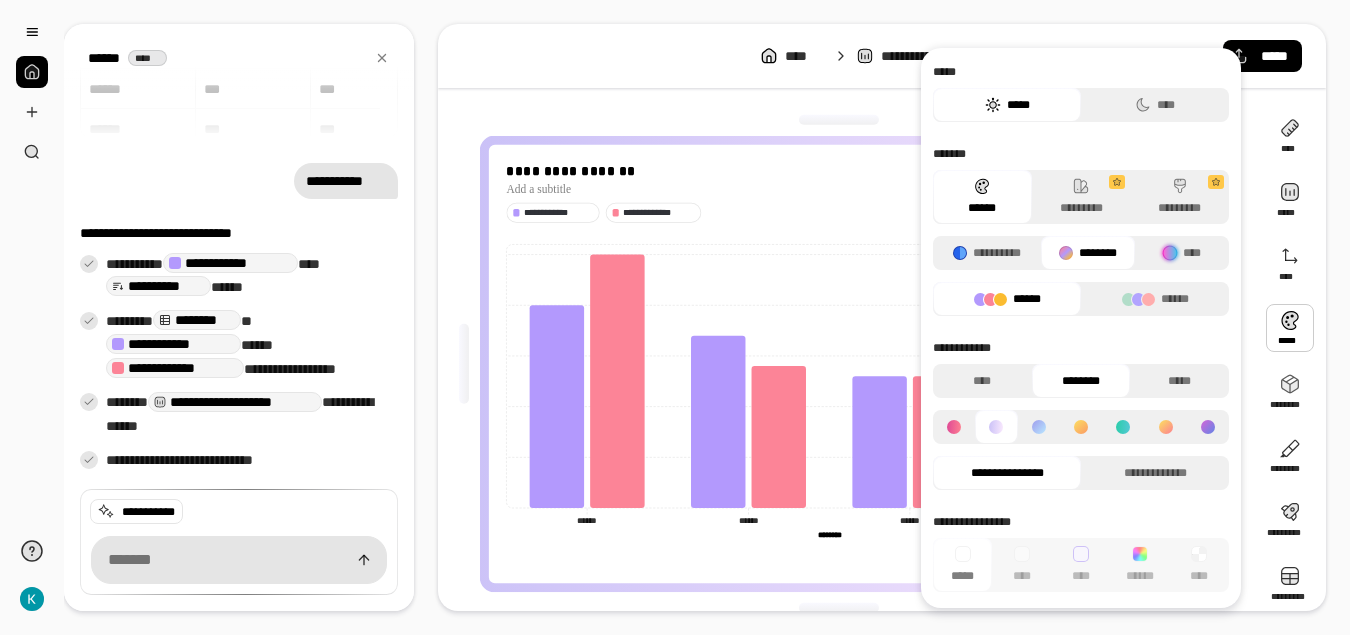 click on "**********" at bounding box center [839, 368] 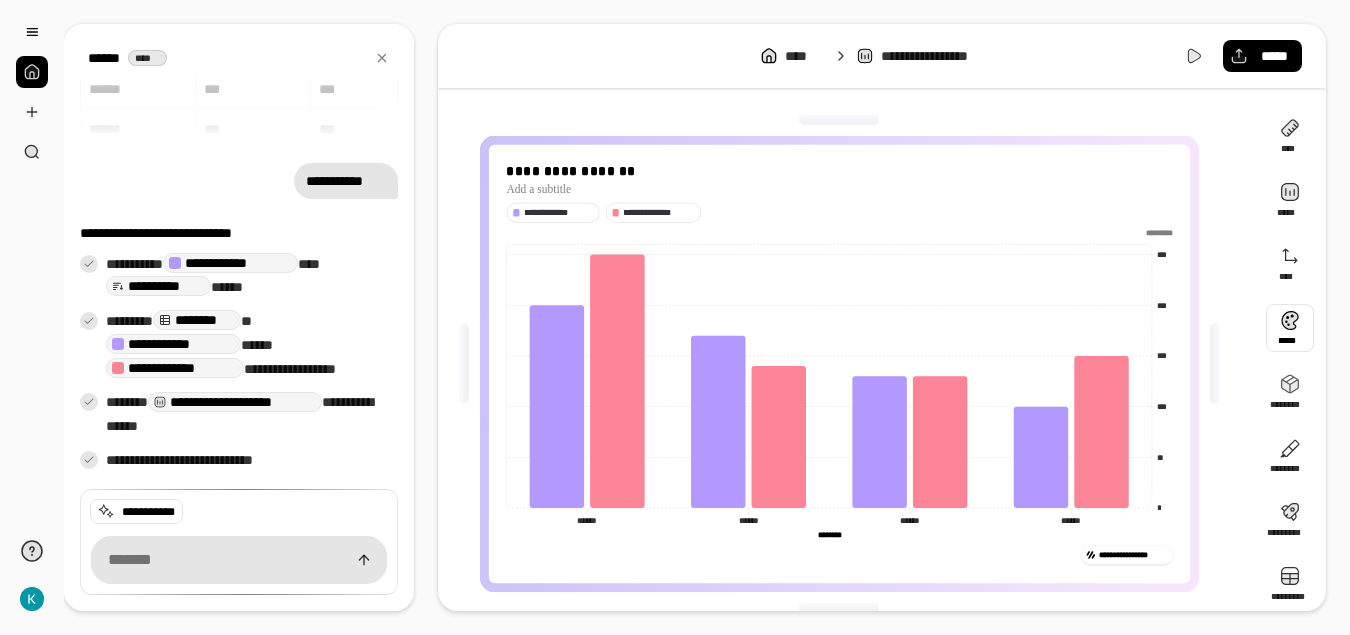 click at bounding box center (1290, 328) 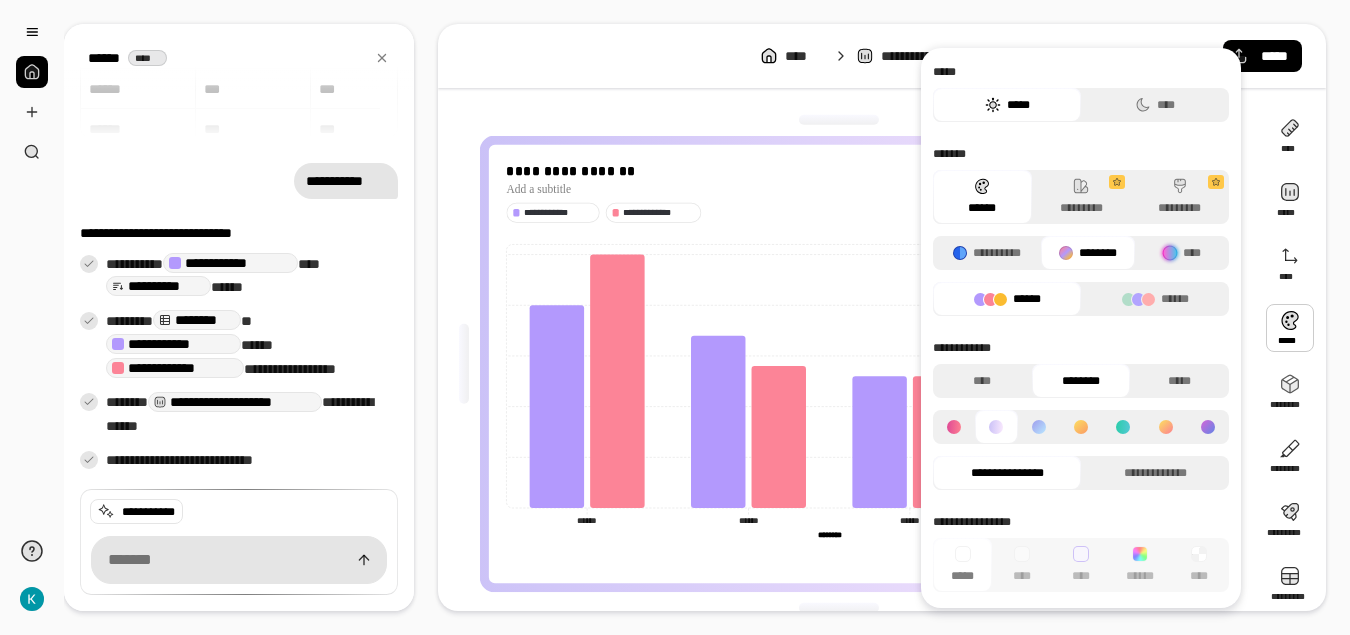 click on "********" at bounding box center [1088, 253] 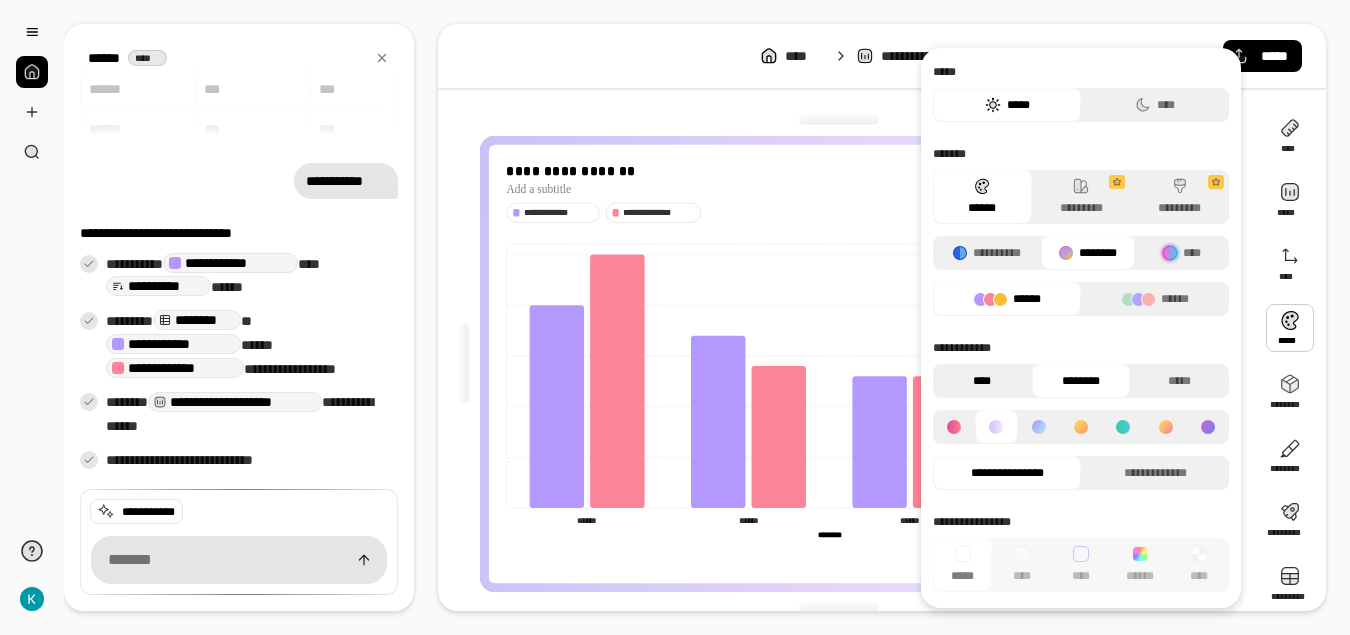 click on "****" at bounding box center (982, 381) 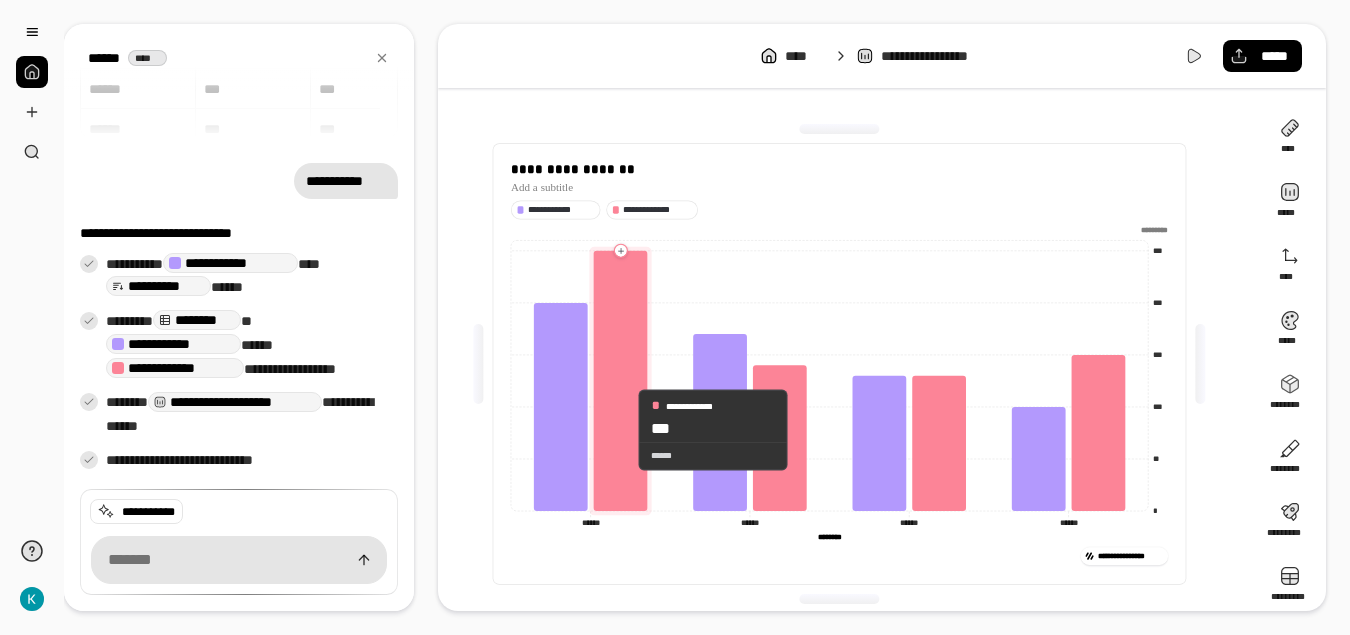 click 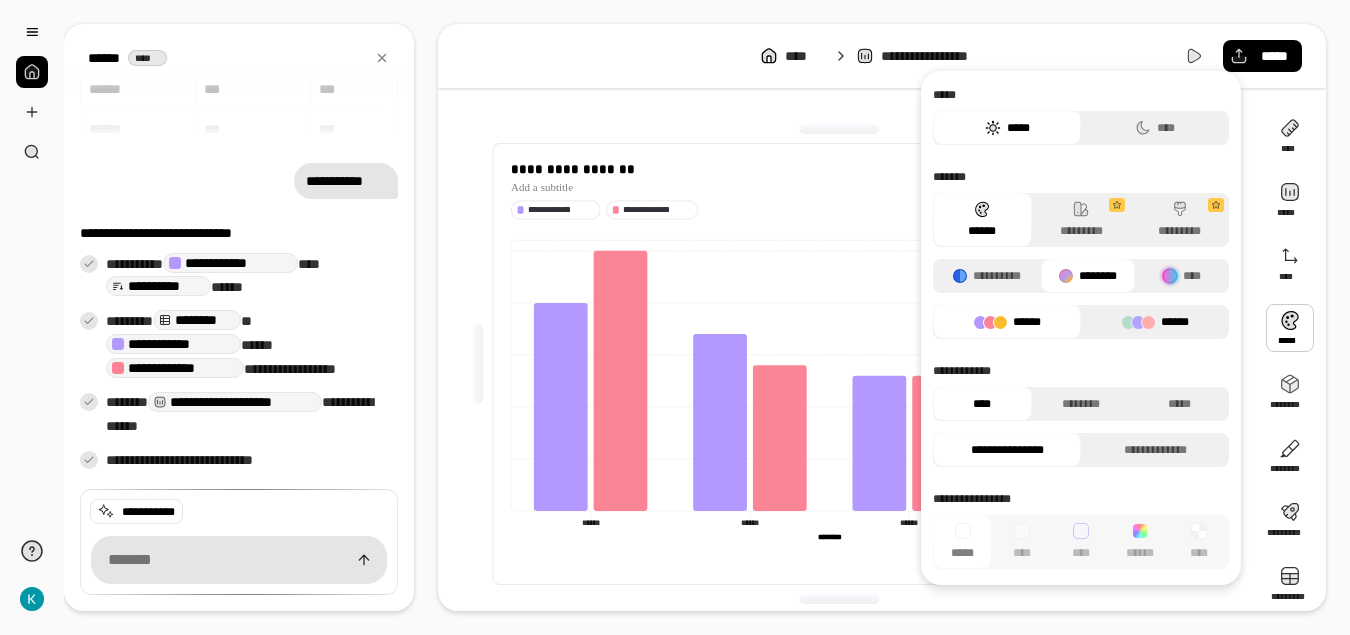 click on "******" at bounding box center (1155, 322) 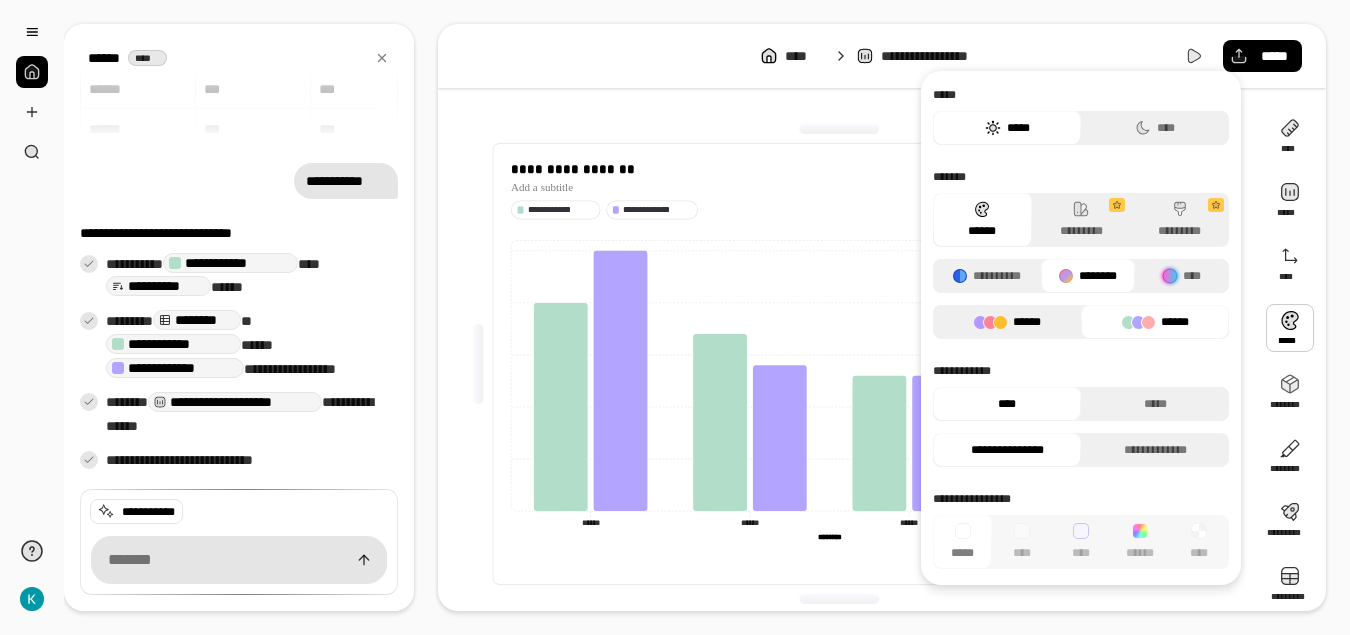click 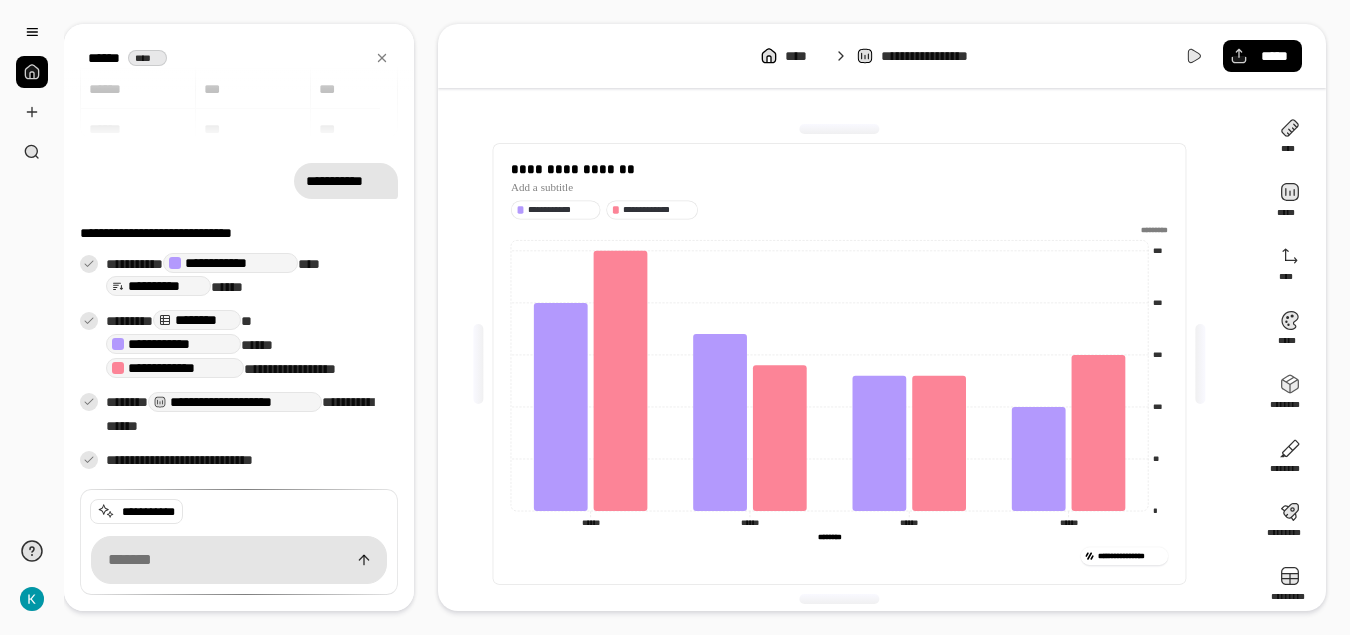 scroll, scrollTop: 13, scrollLeft: 0, axis: vertical 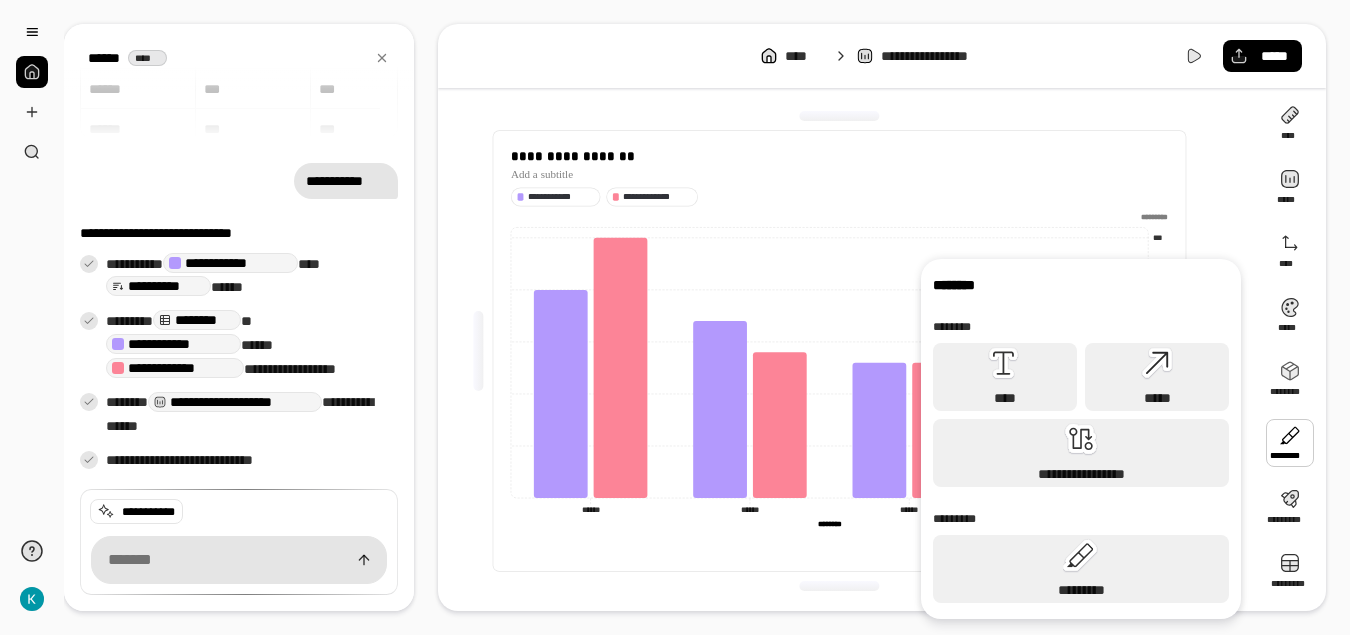 drag, startPoint x: 881, startPoint y: 184, endPoint x: 960, endPoint y: 155, distance: 84.15462 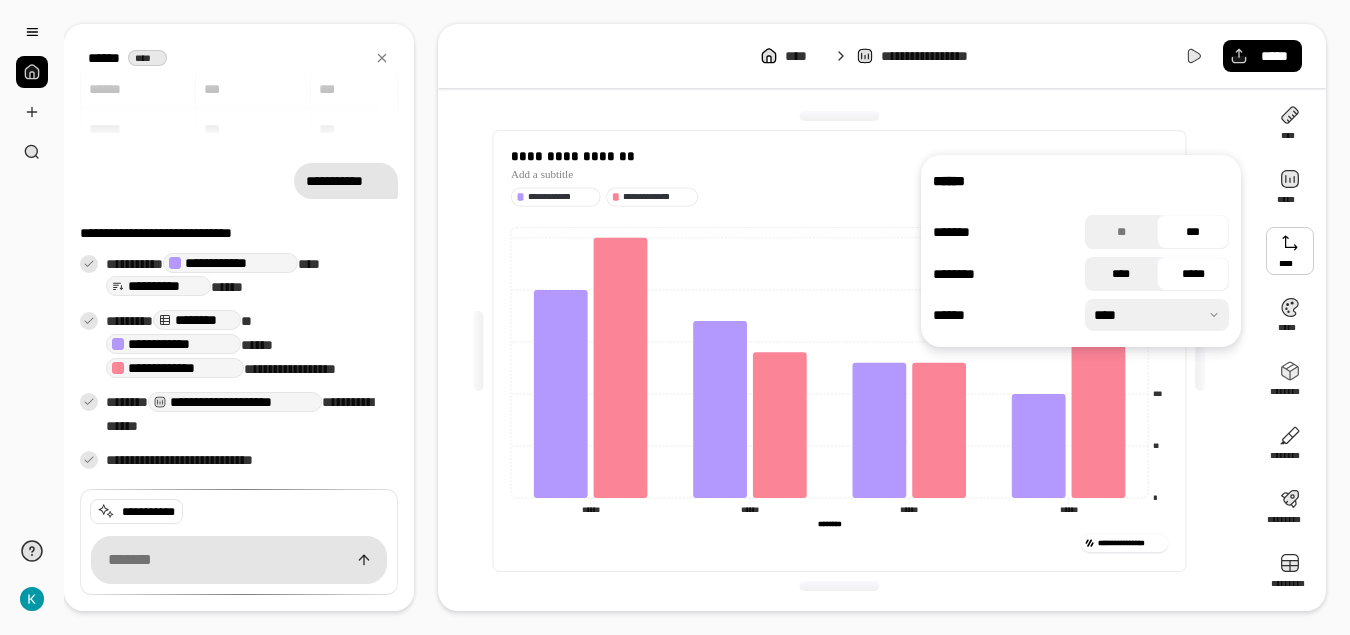 click on "****" at bounding box center (1121, 274) 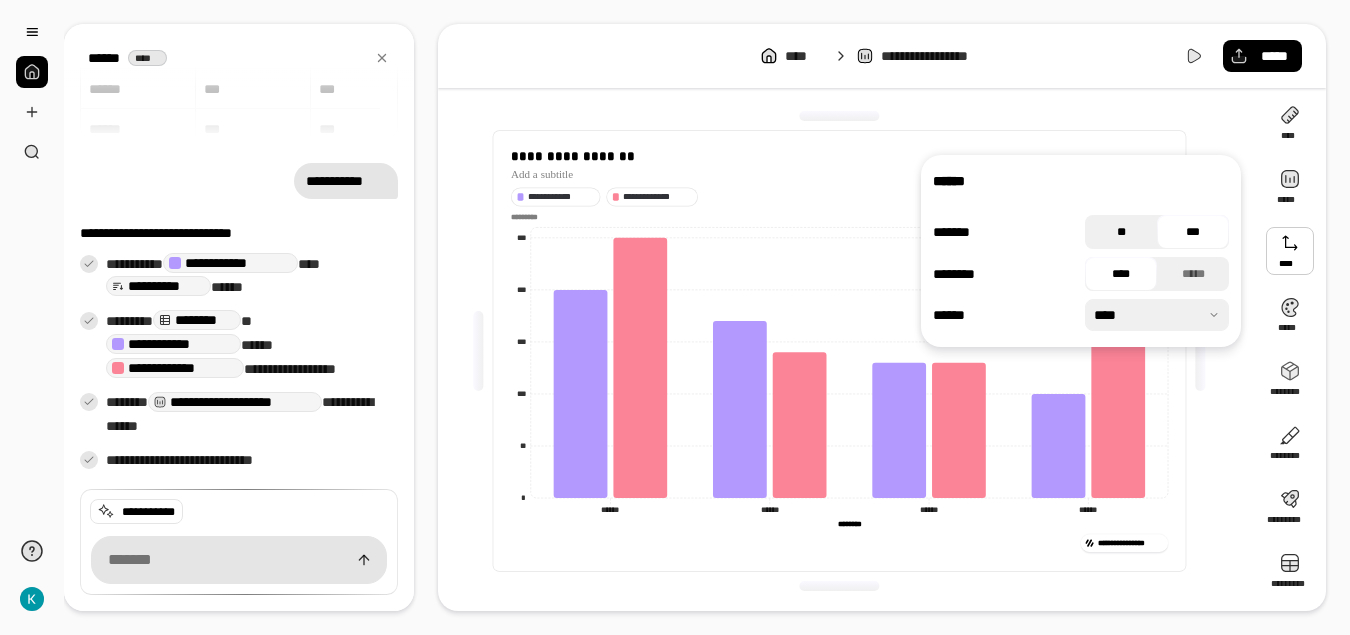 click on "**" at bounding box center [1121, 232] 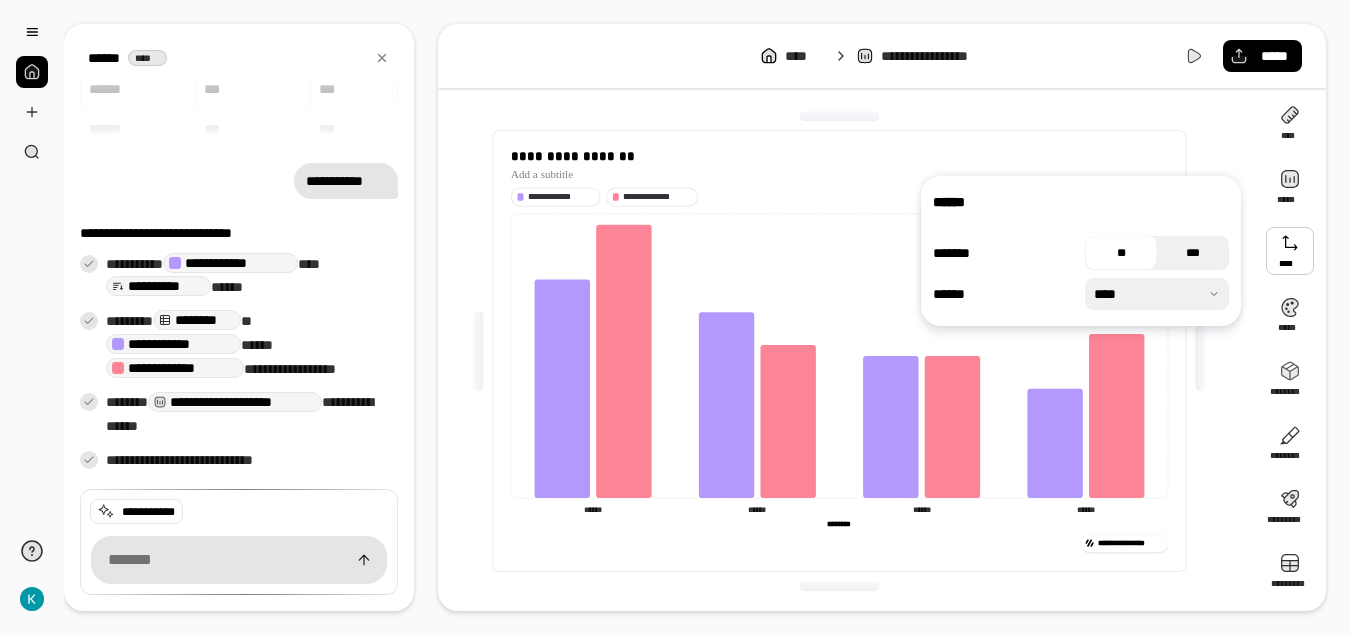 click on "***" at bounding box center [1193, 253] 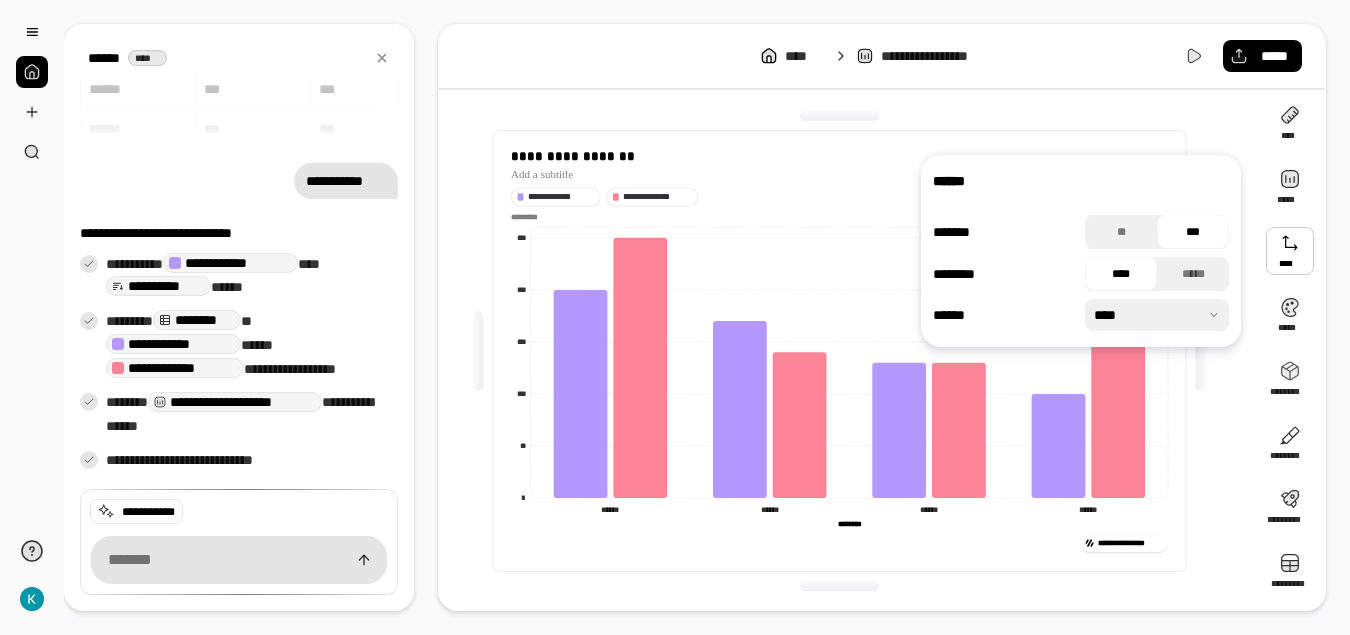 click at bounding box center [1157, 315] 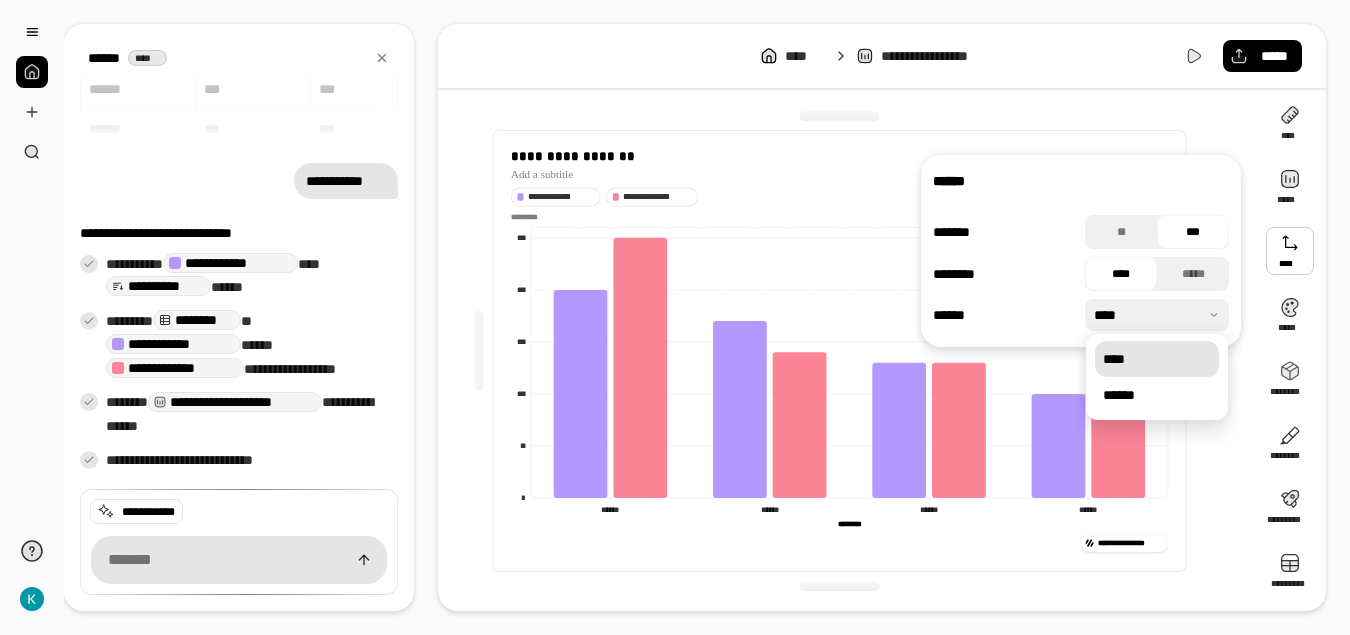 click at bounding box center (1157, 315) 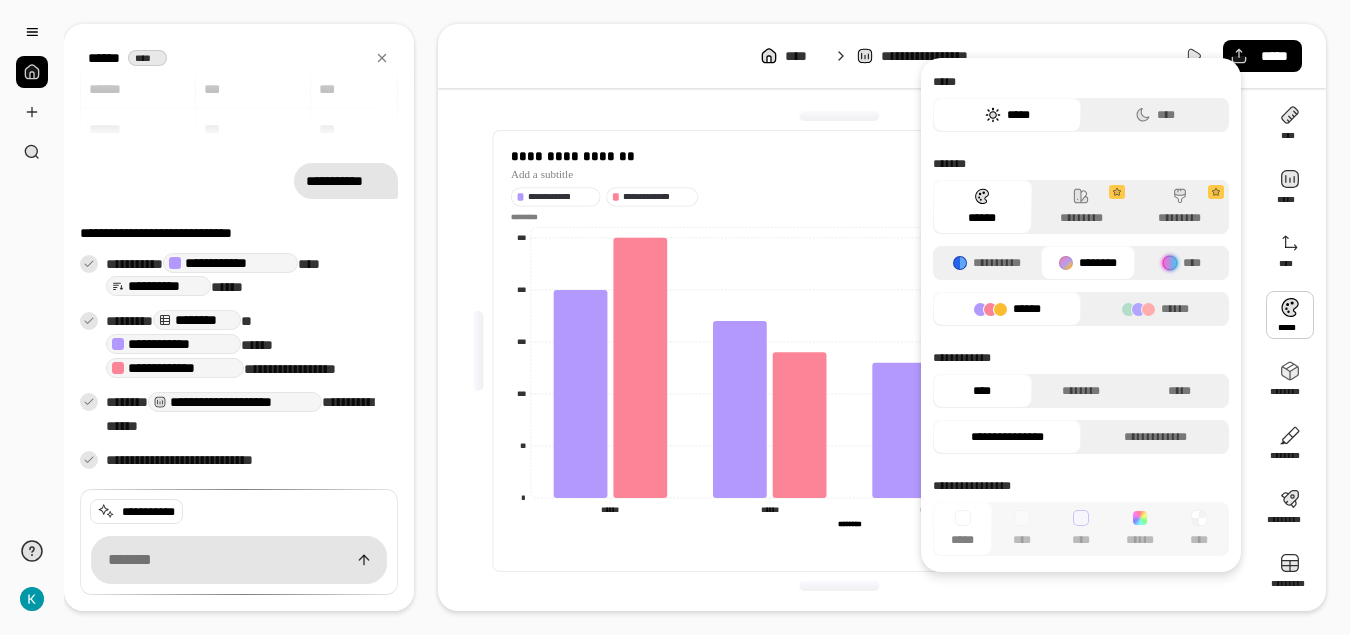 click 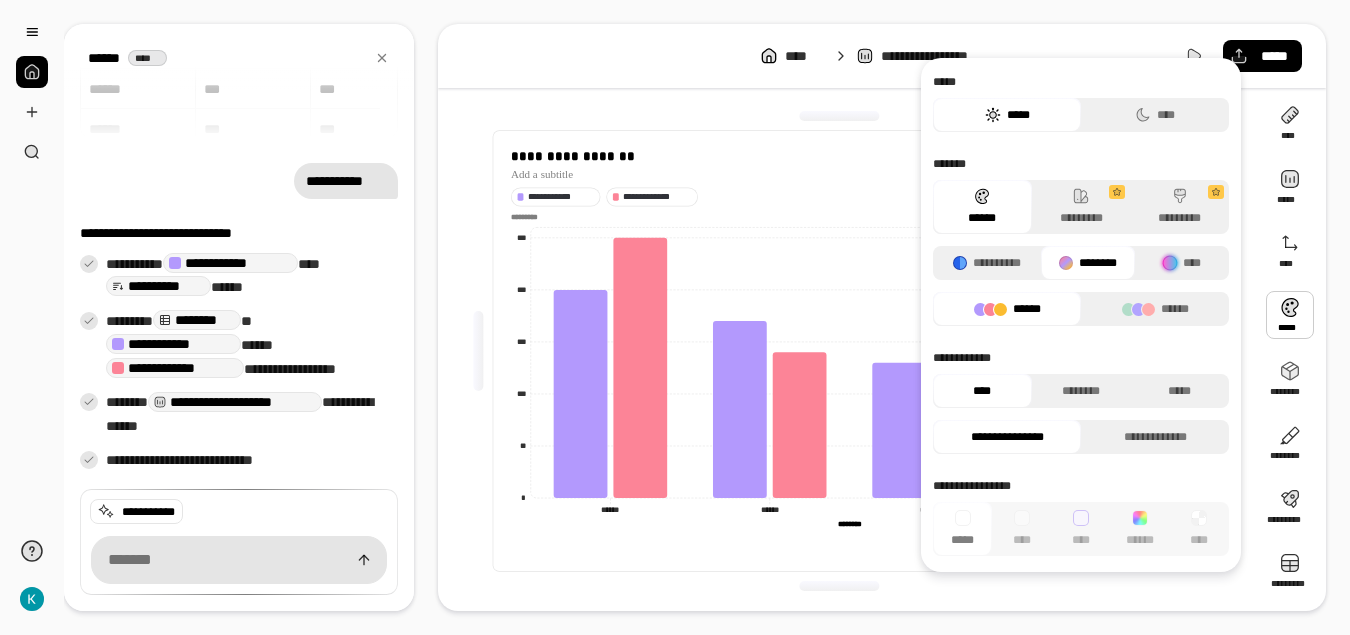 click on "******" at bounding box center (982, 207) 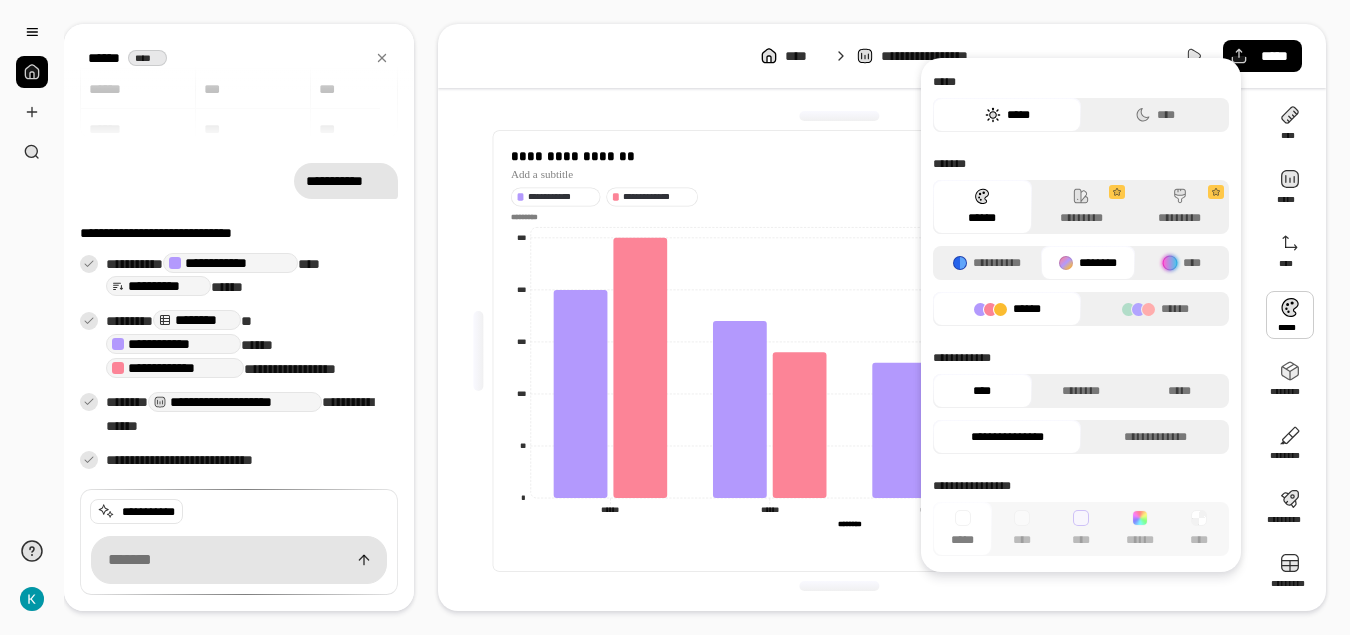 click at bounding box center (1066, 263) 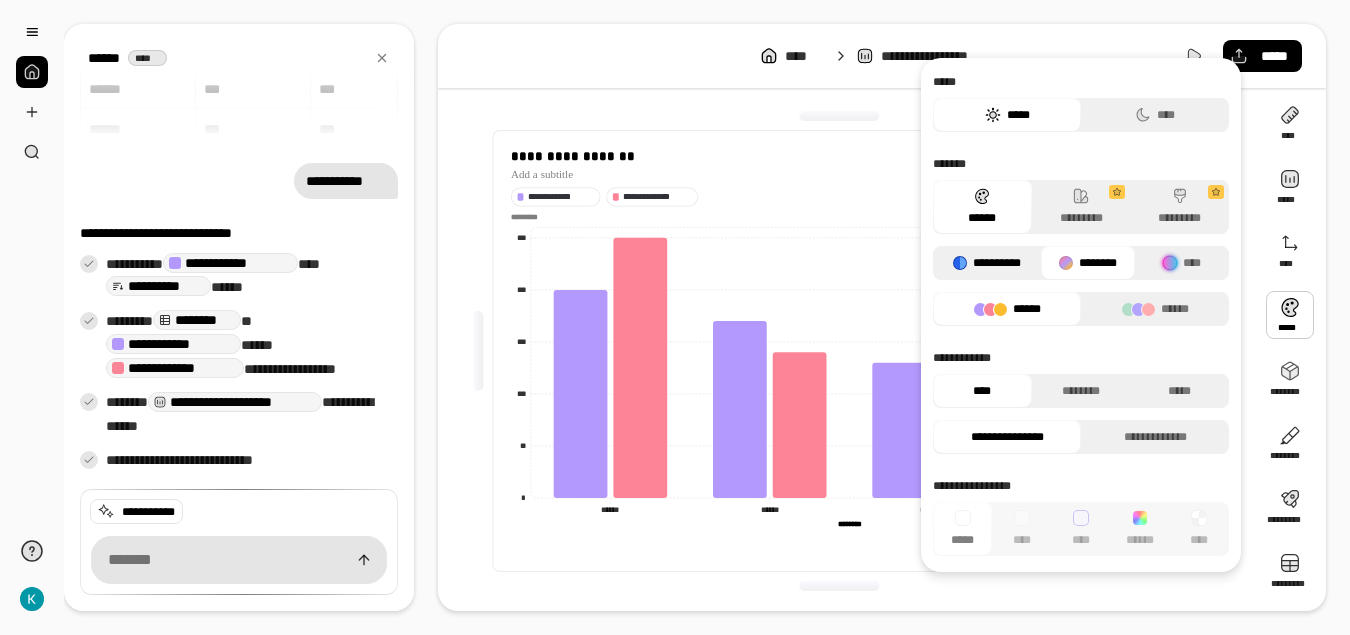 click at bounding box center [960, 263] 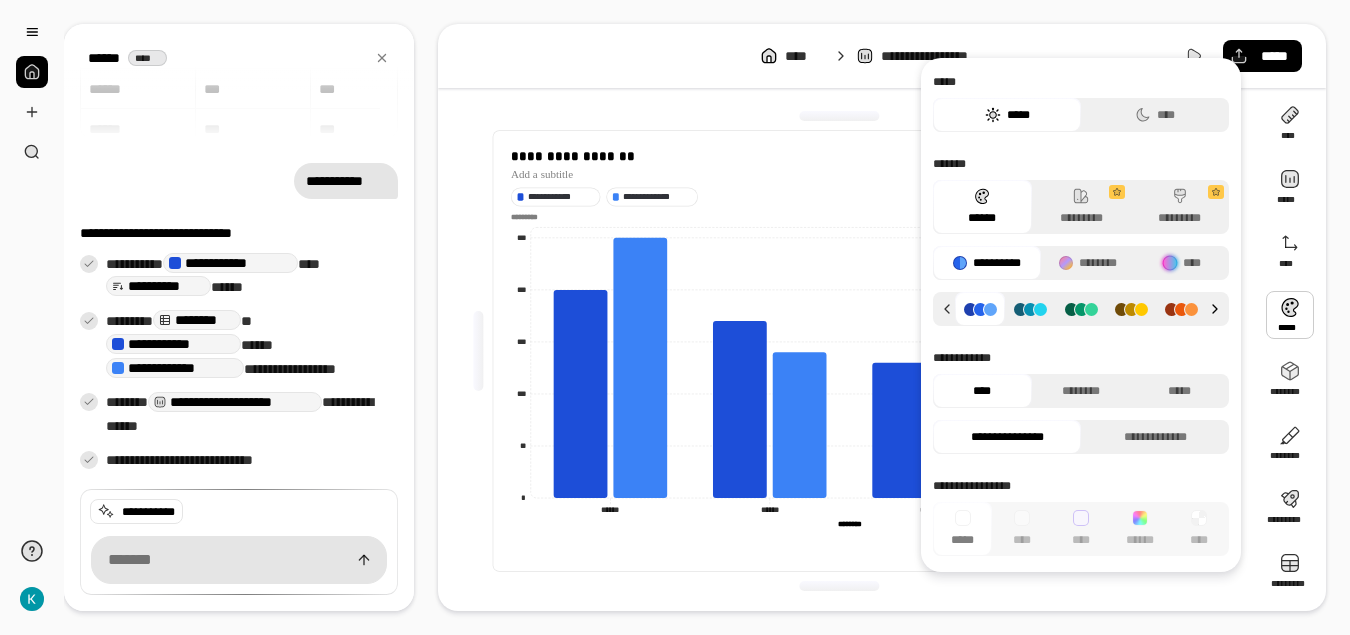 click 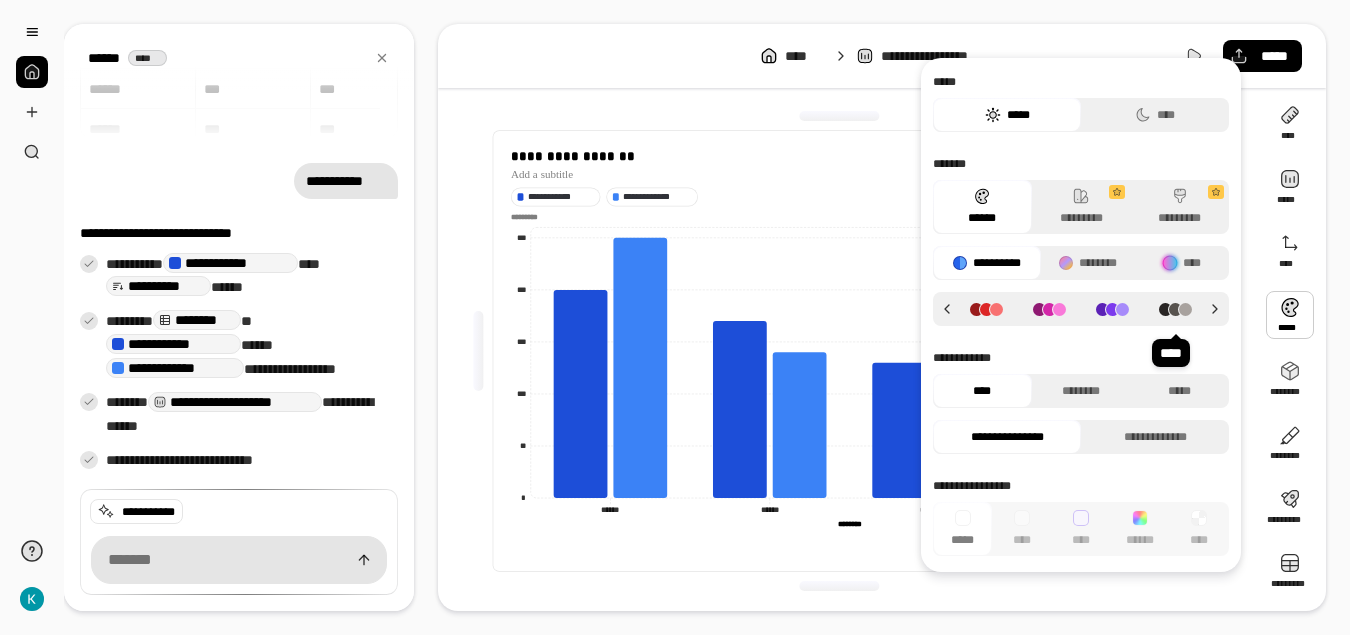 click 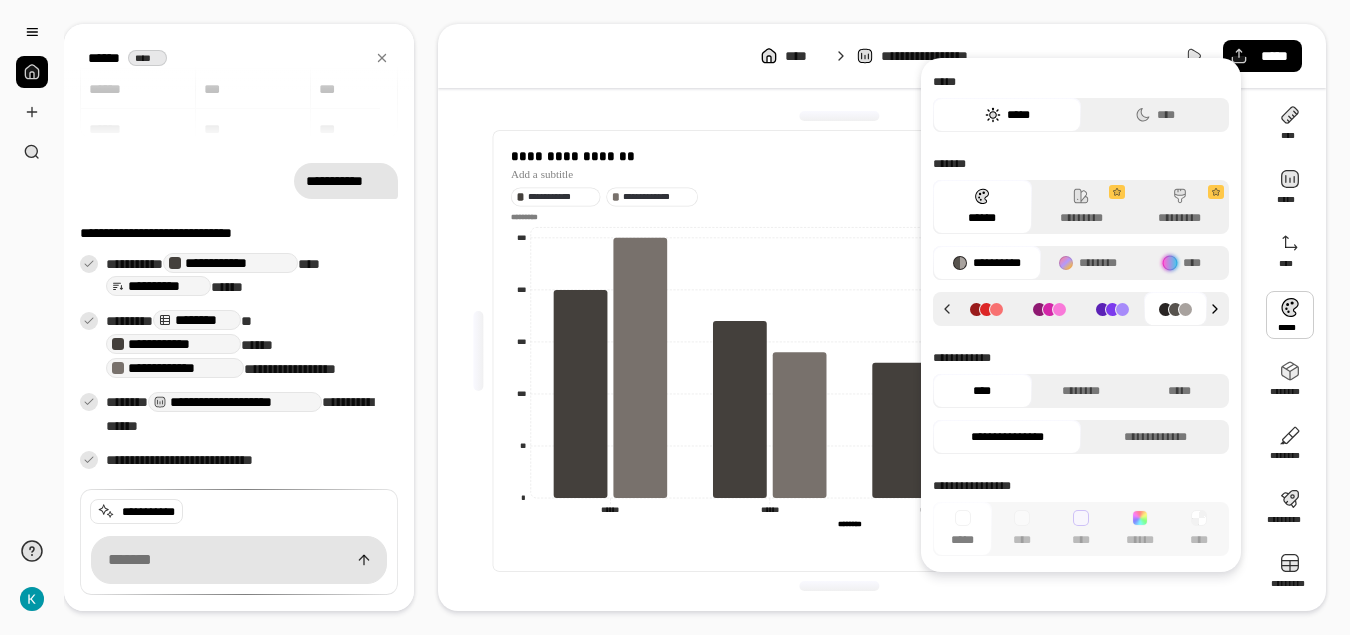 click 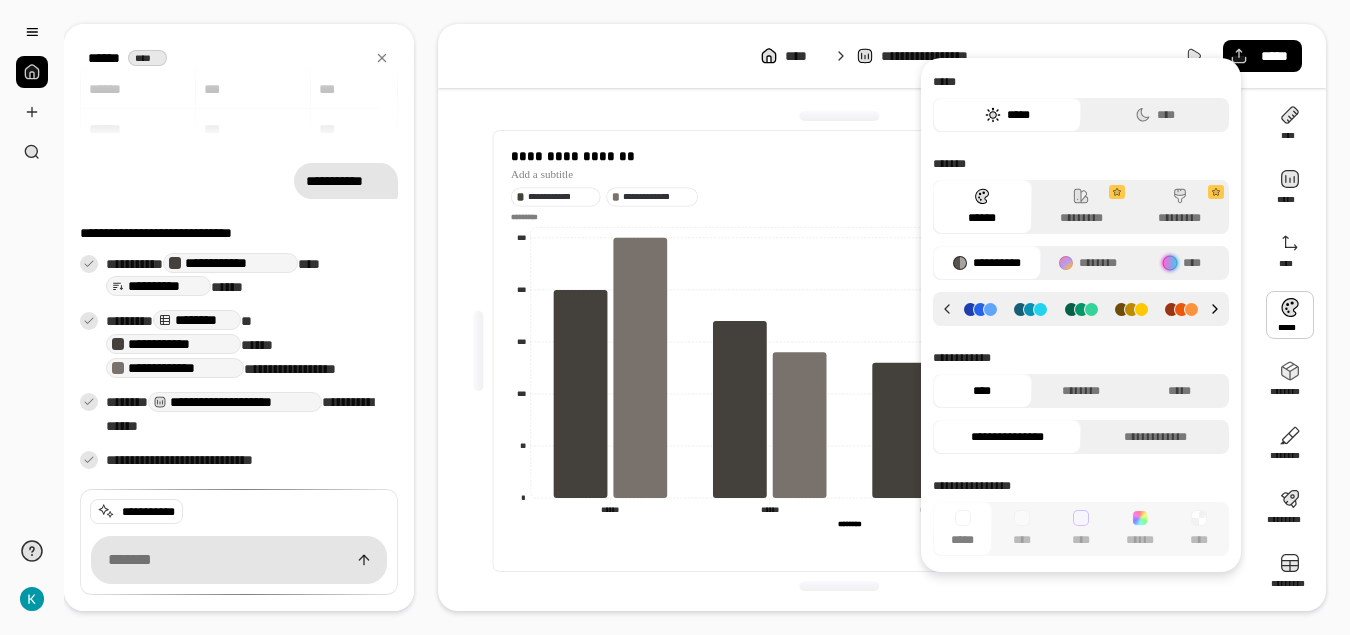 click 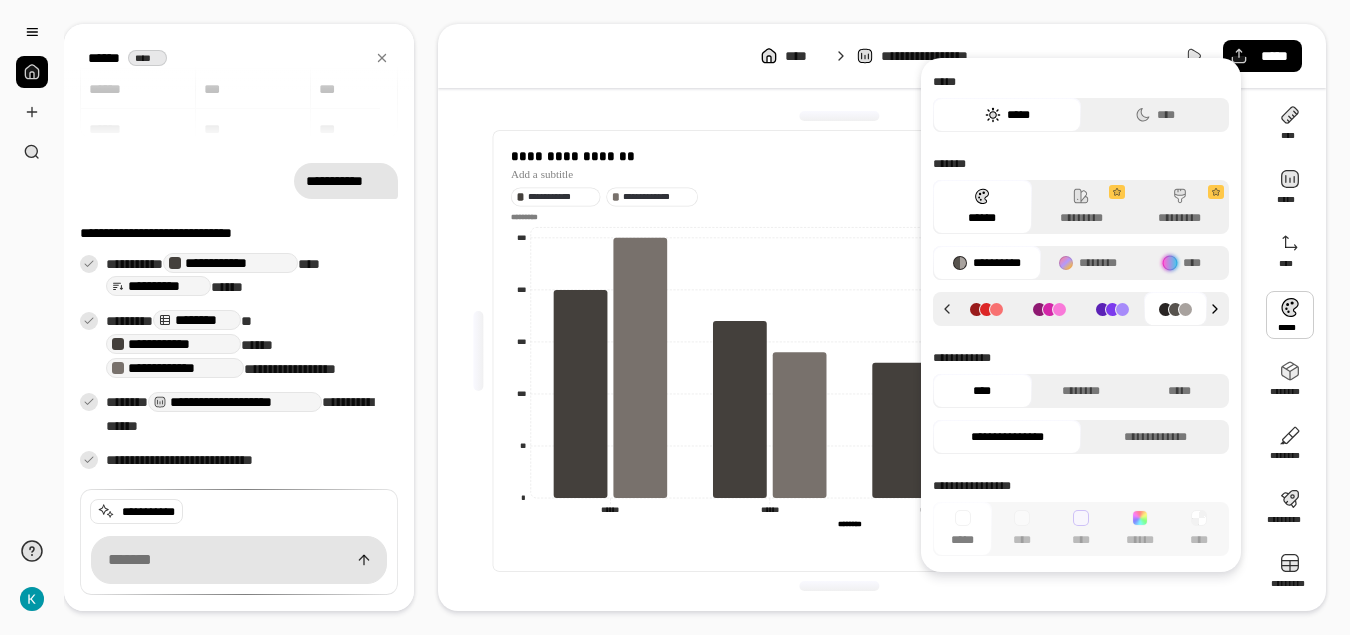 click 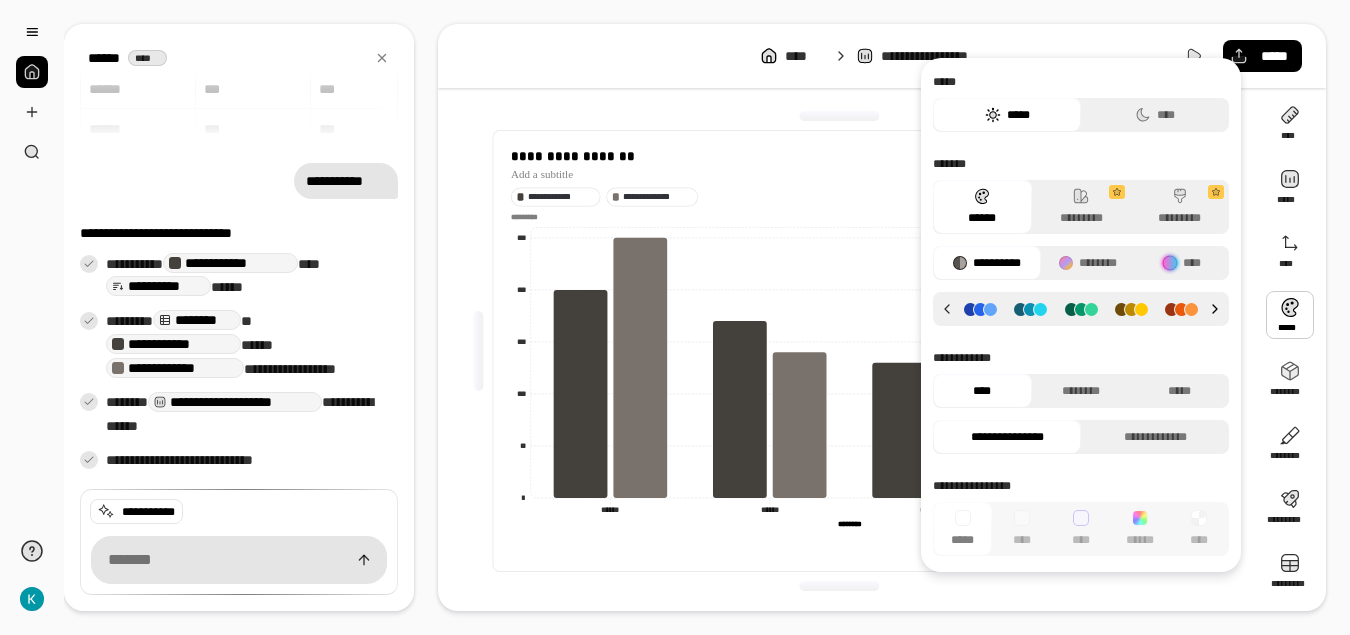 click 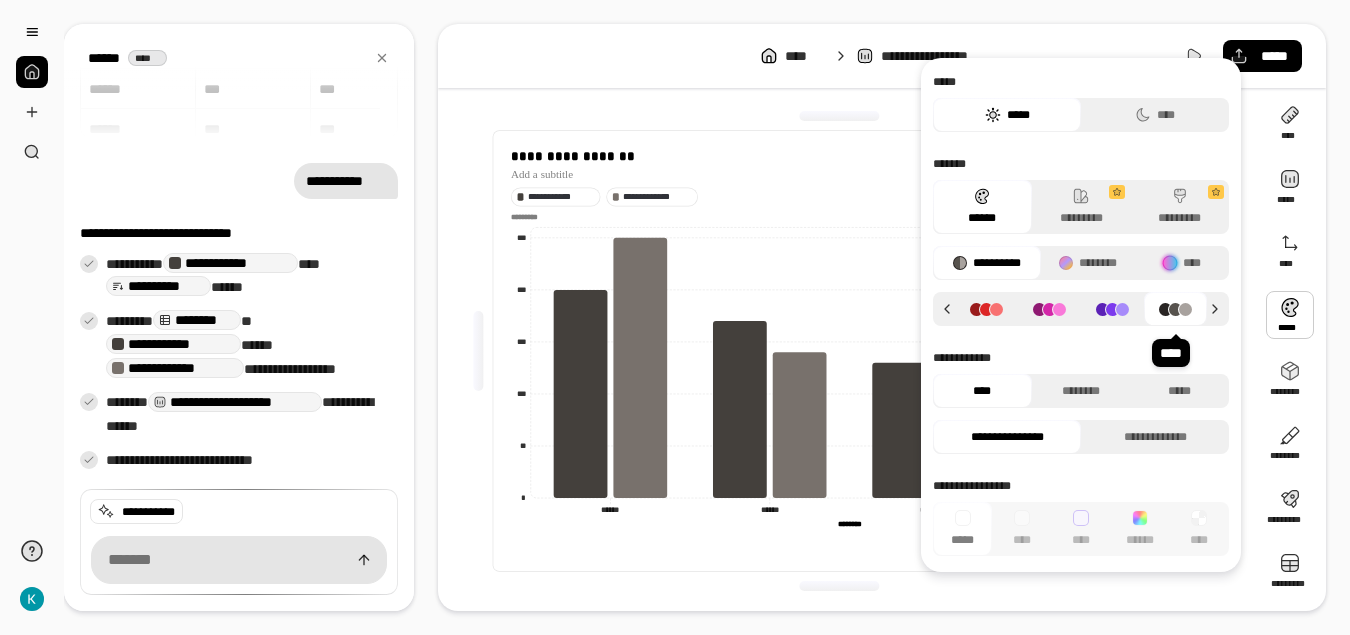 click 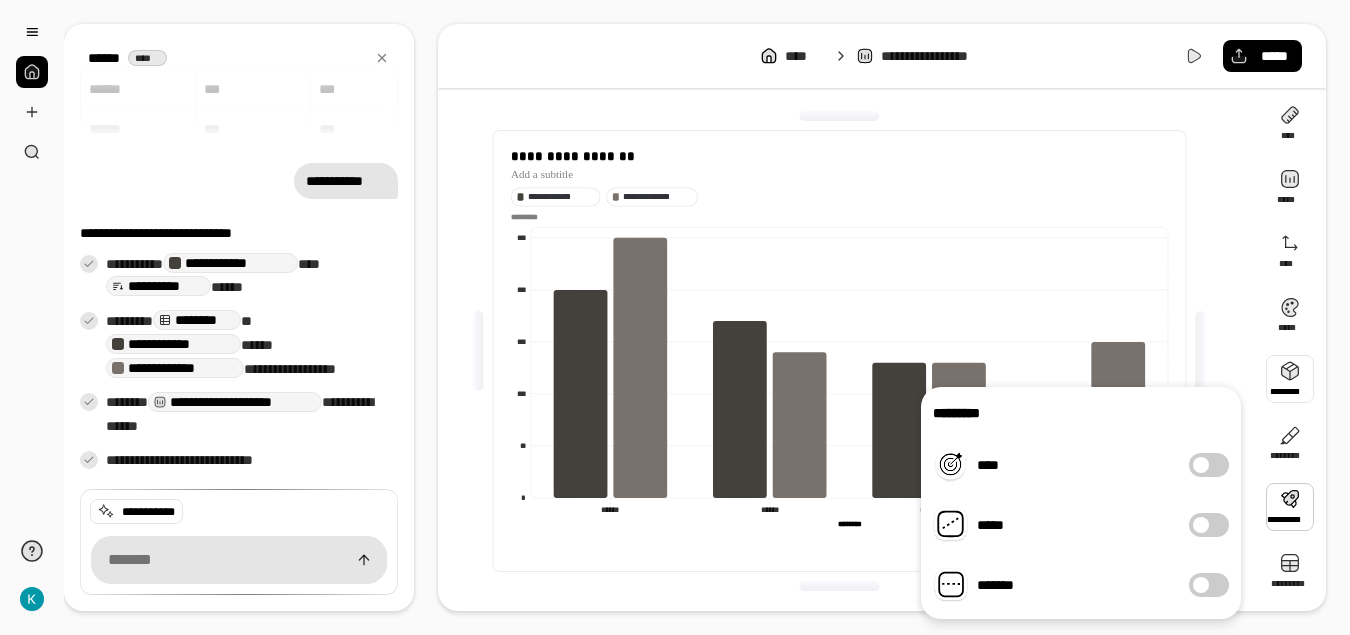 scroll, scrollTop: 0, scrollLeft: 0, axis: both 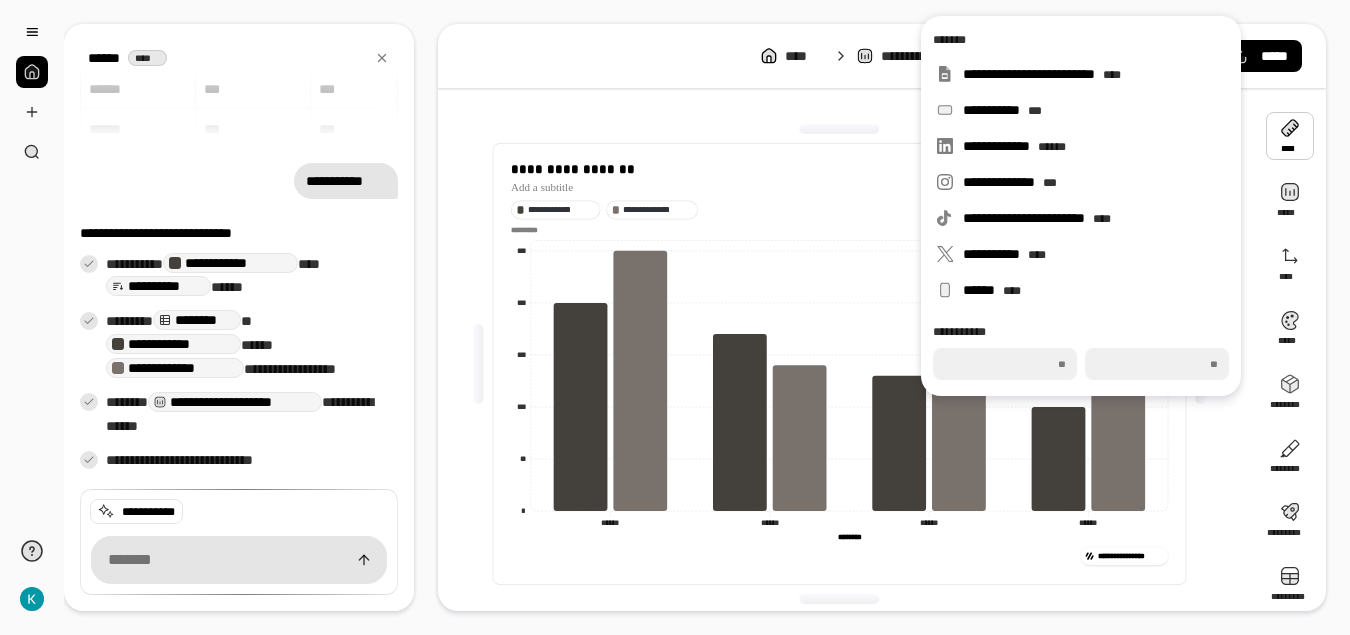 click at bounding box center (1290, 136) 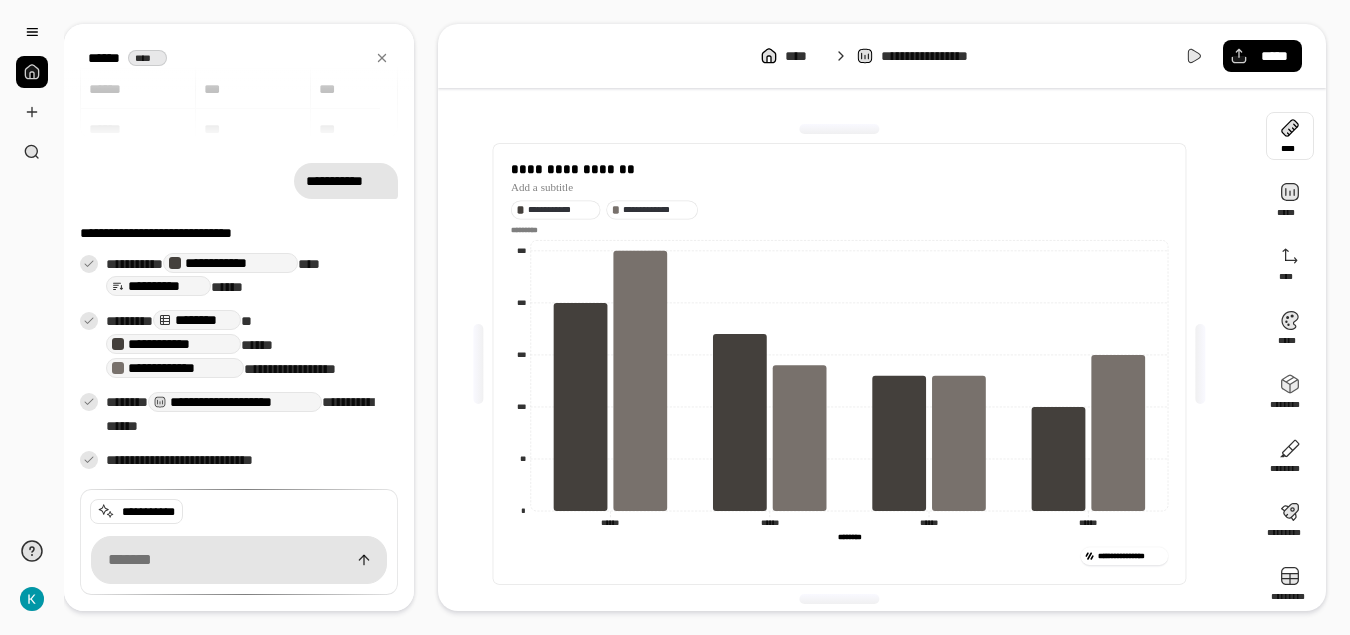 click at bounding box center [1290, 136] 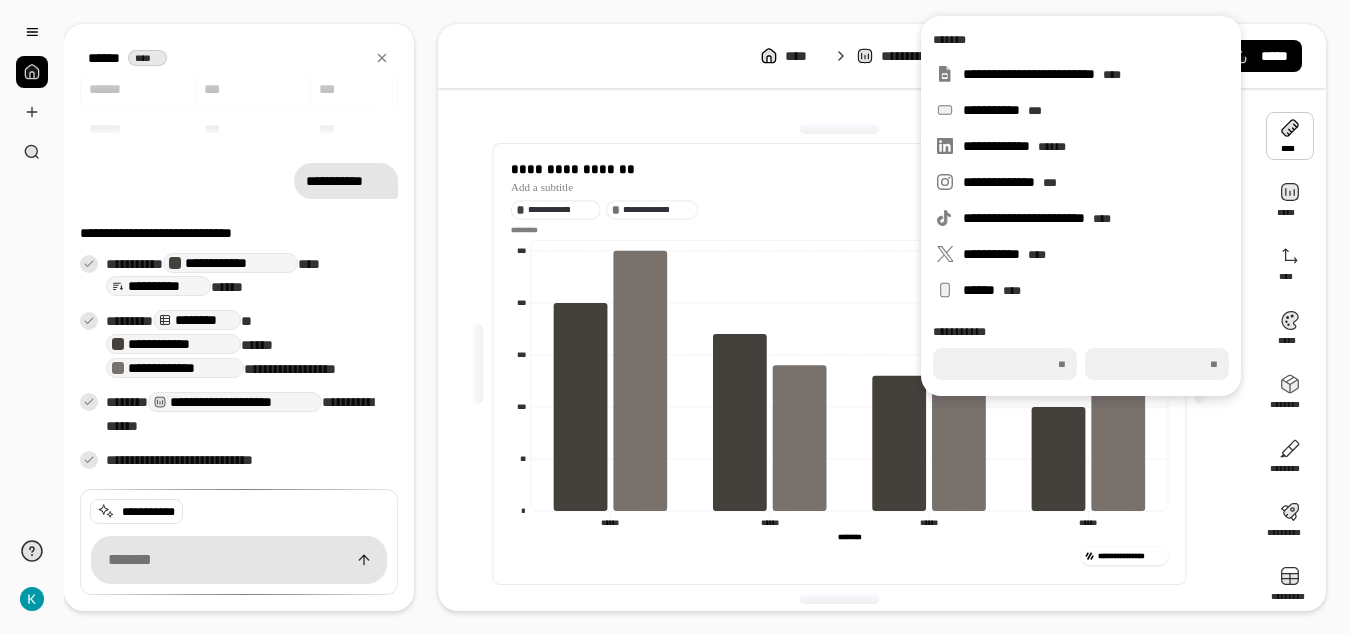 click on "***" at bounding box center (1005, 364) 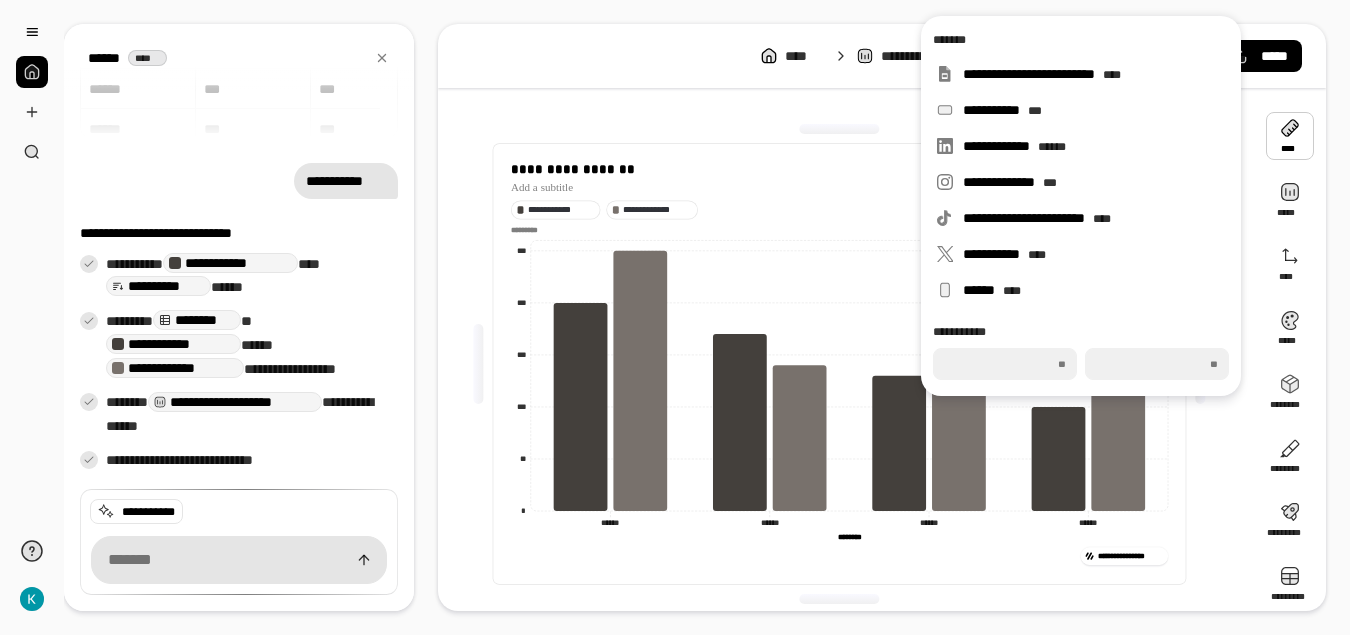 click at bounding box center (1290, 136) 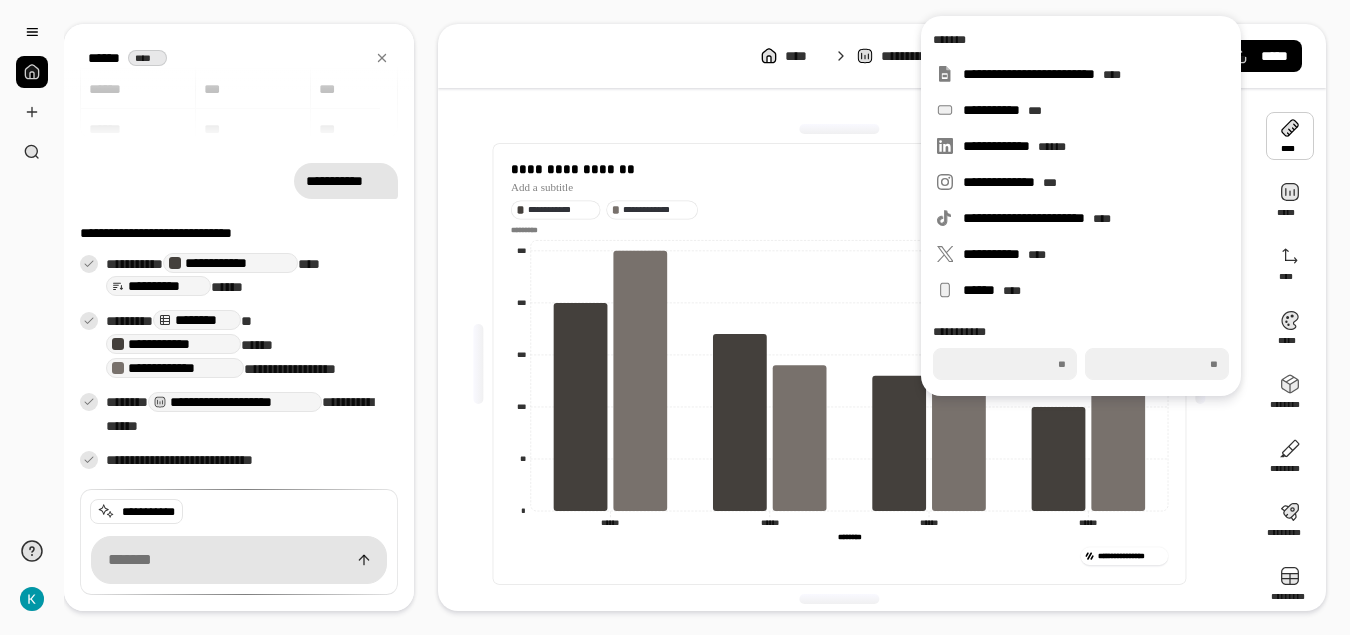 type on "***" 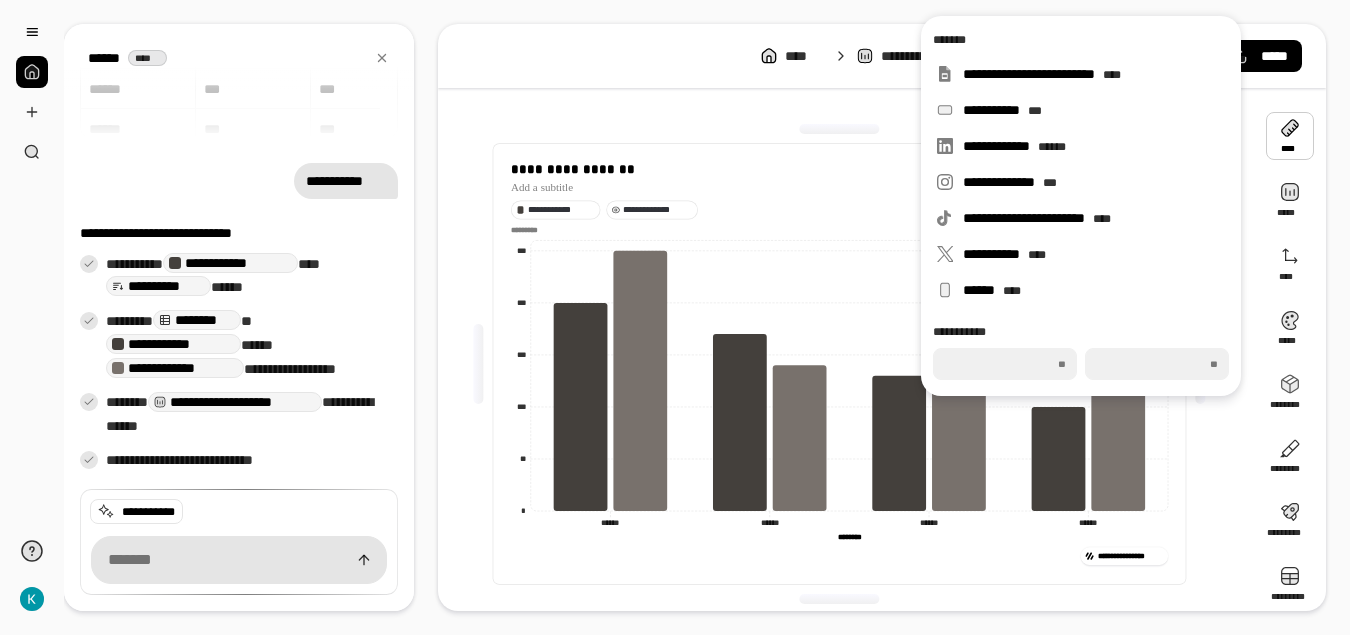 click on "**********" at bounding box center [839, 209] 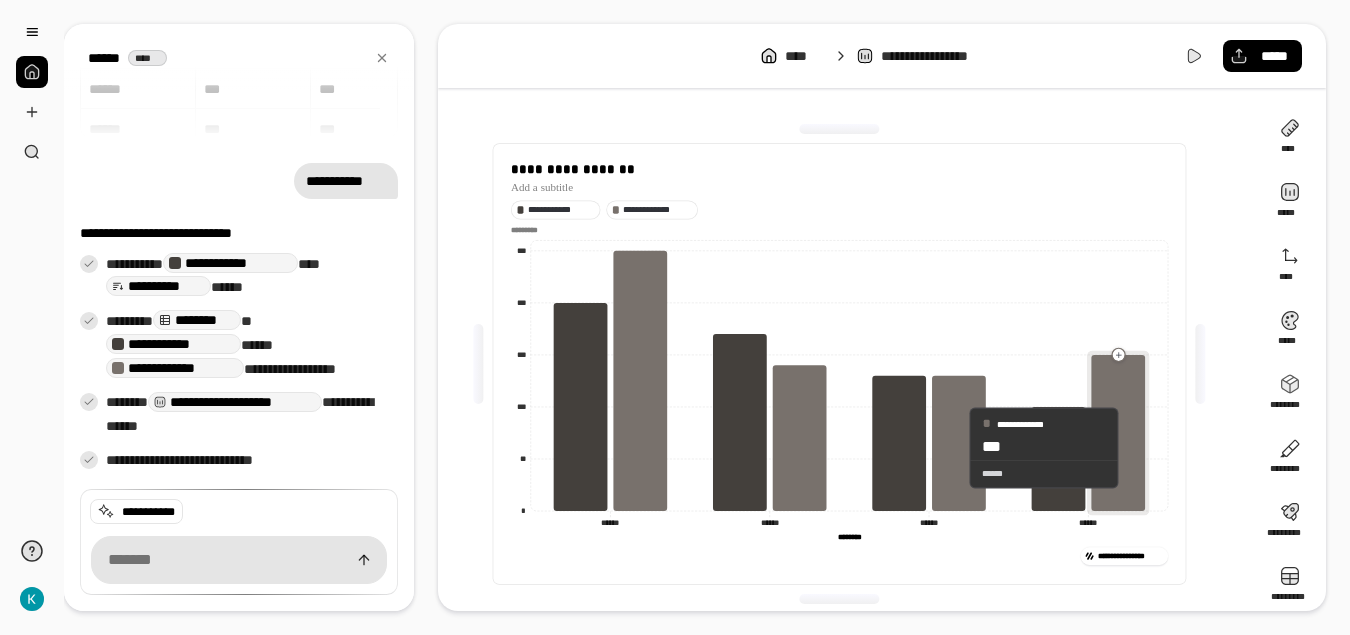 click 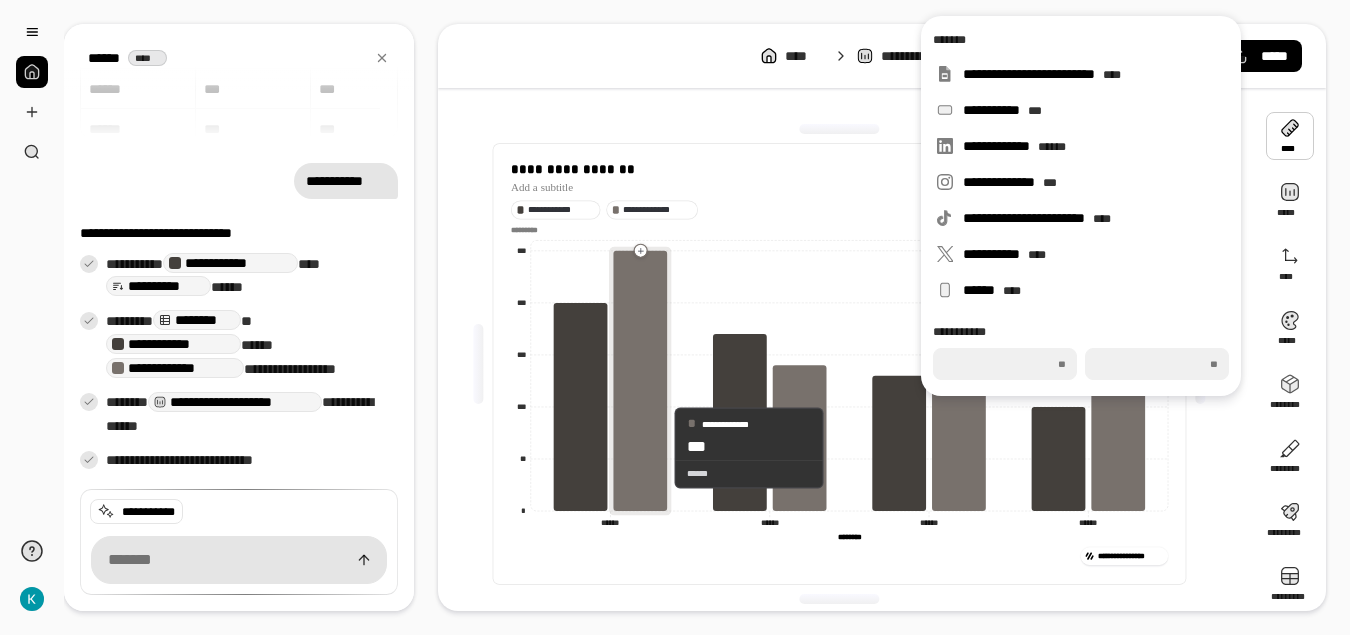 click 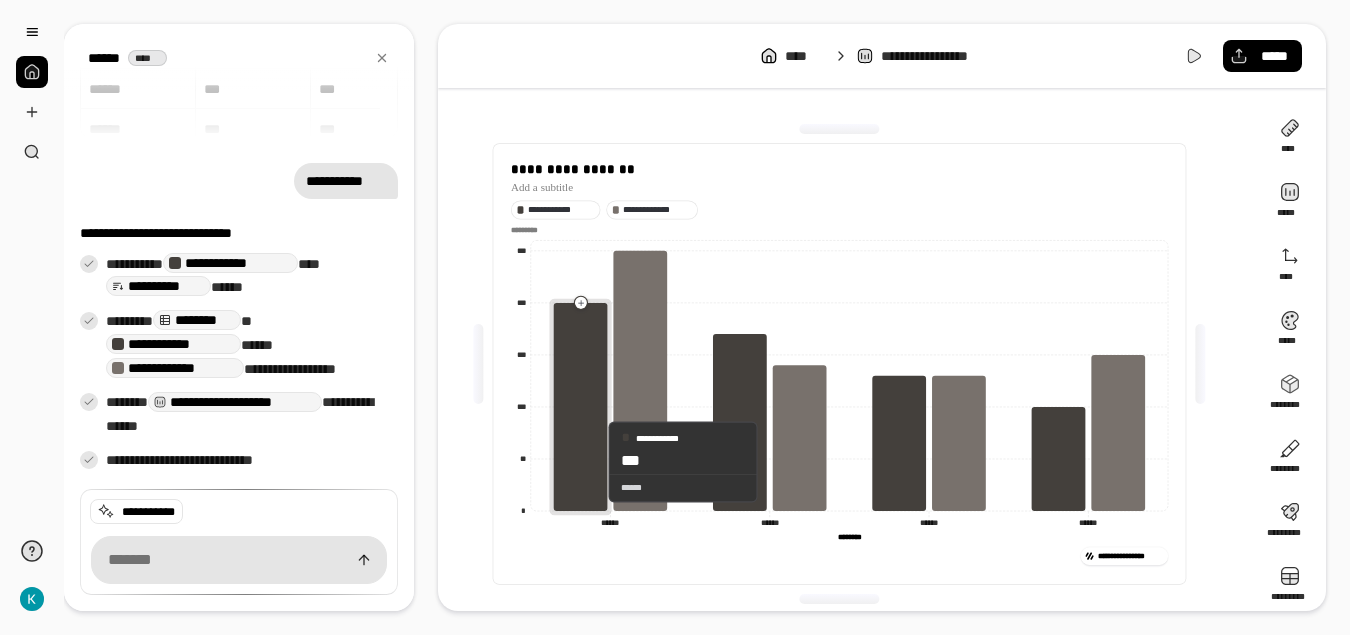 click 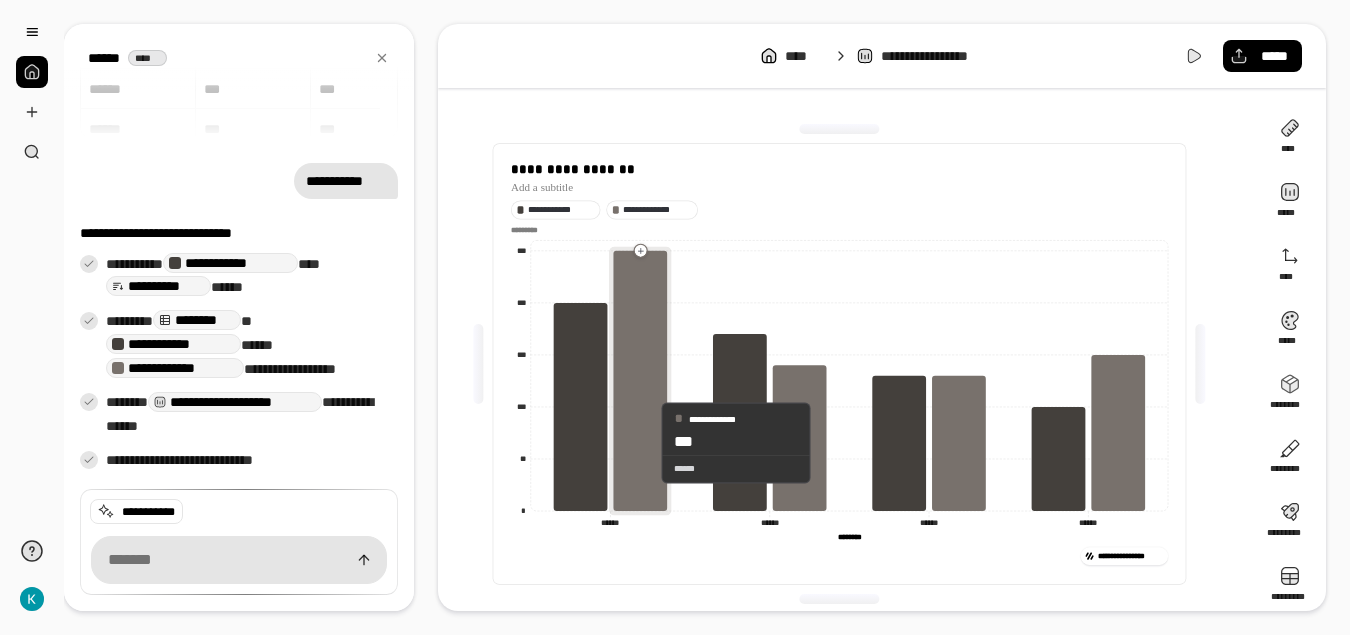 click 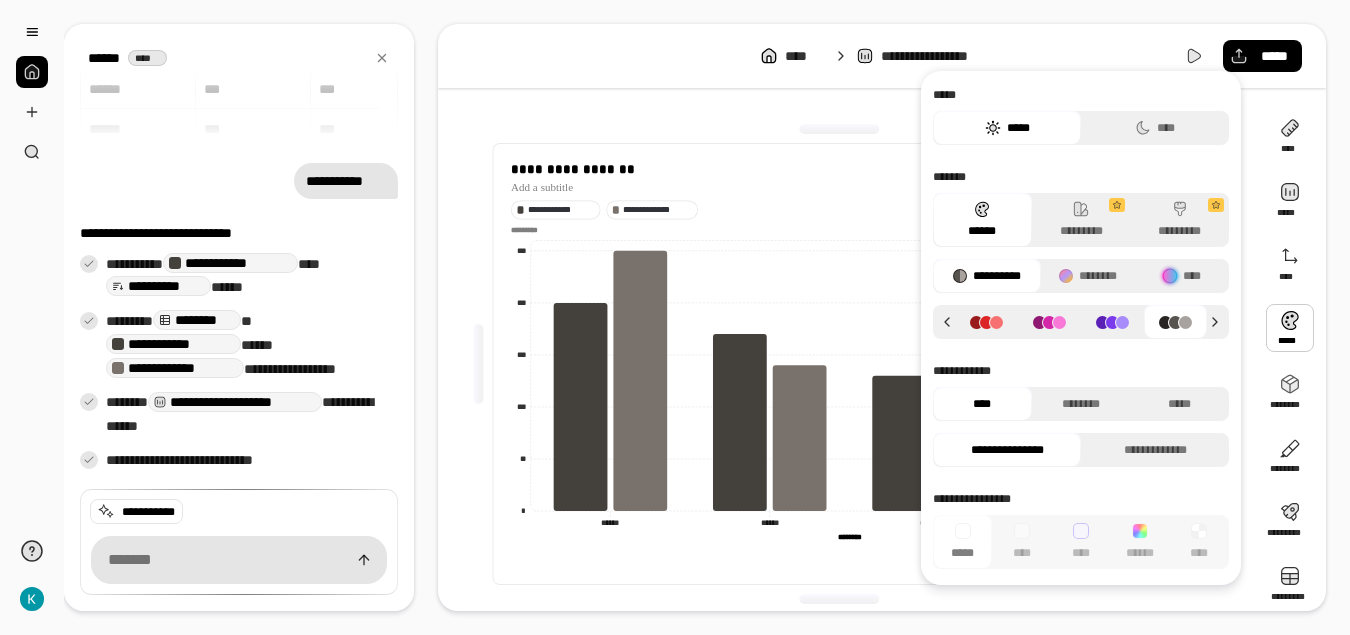 click at bounding box center [1290, 328] 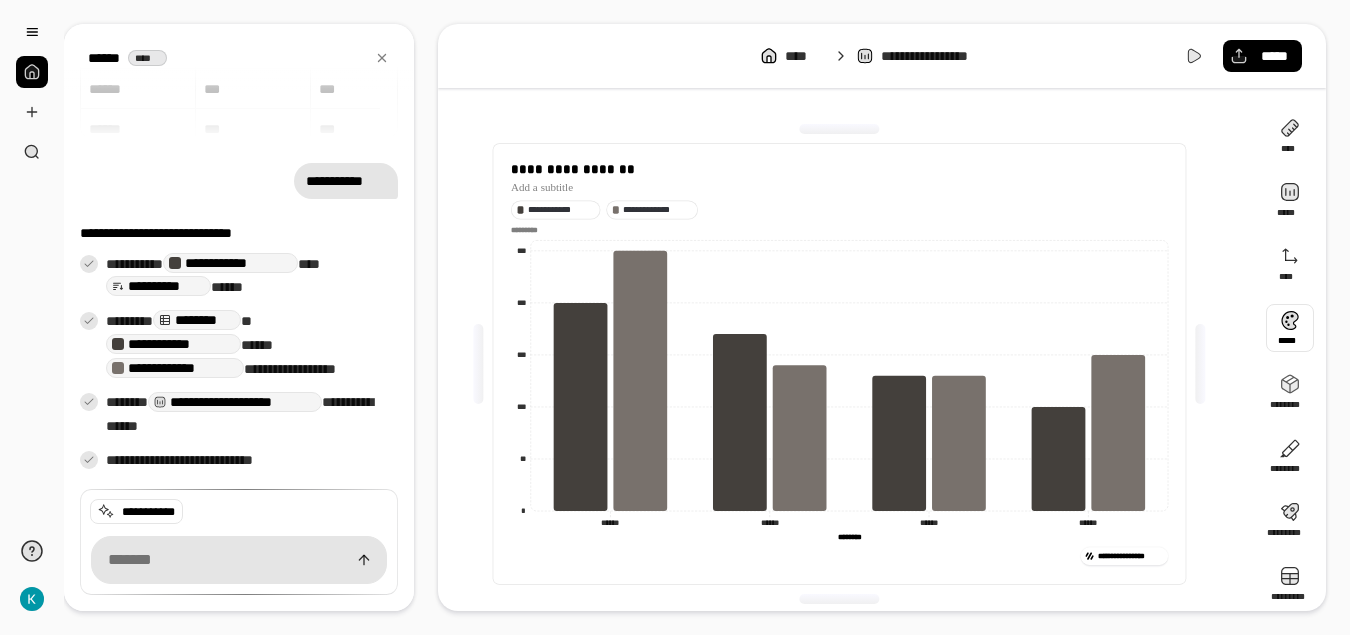 click at bounding box center [1290, 328] 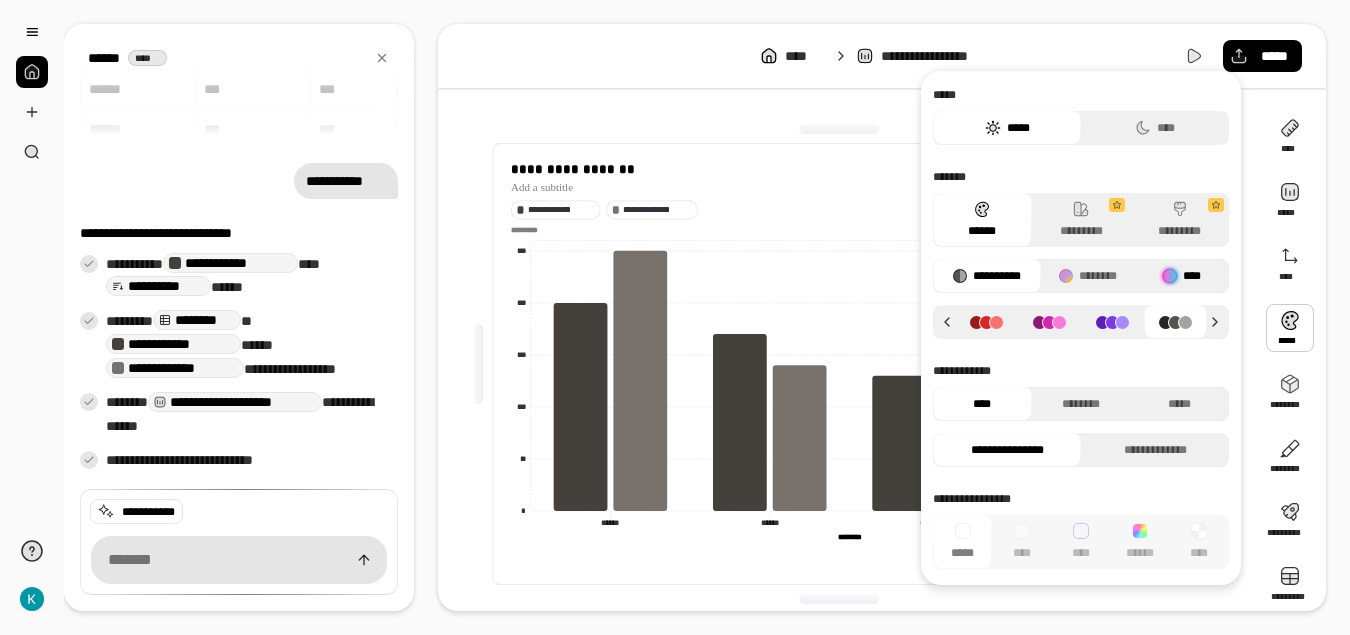 click at bounding box center [1170, 276] 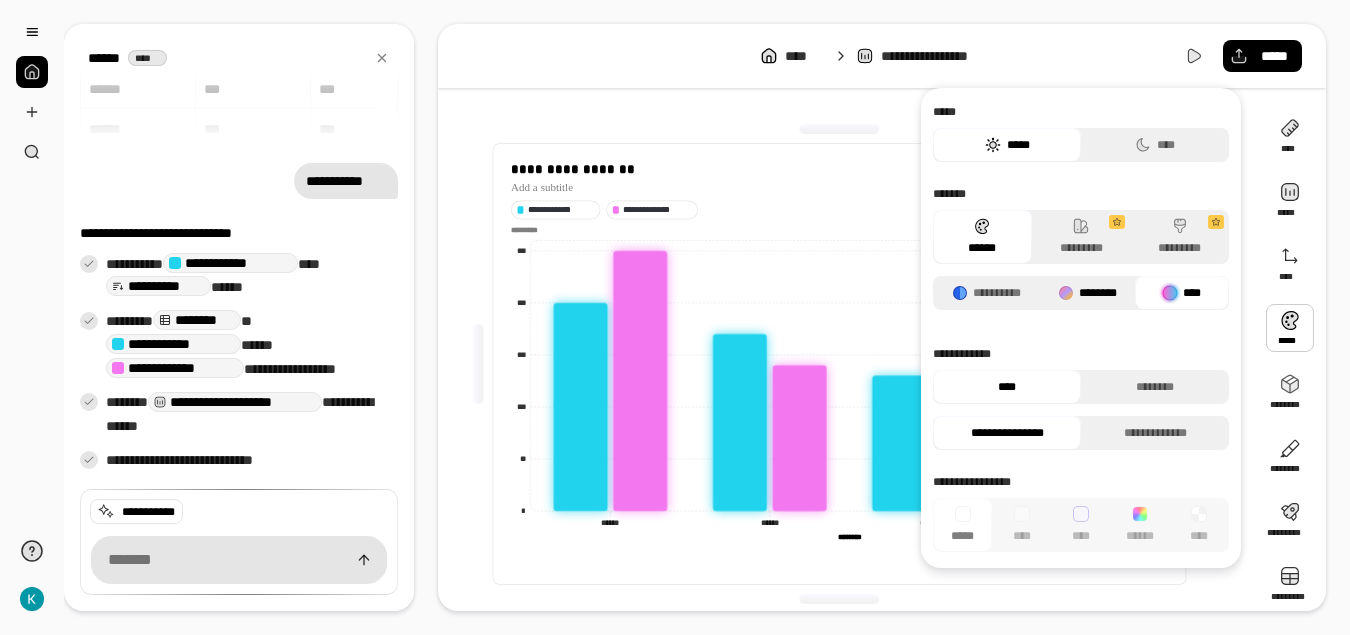 click on "********" at bounding box center (1088, 293) 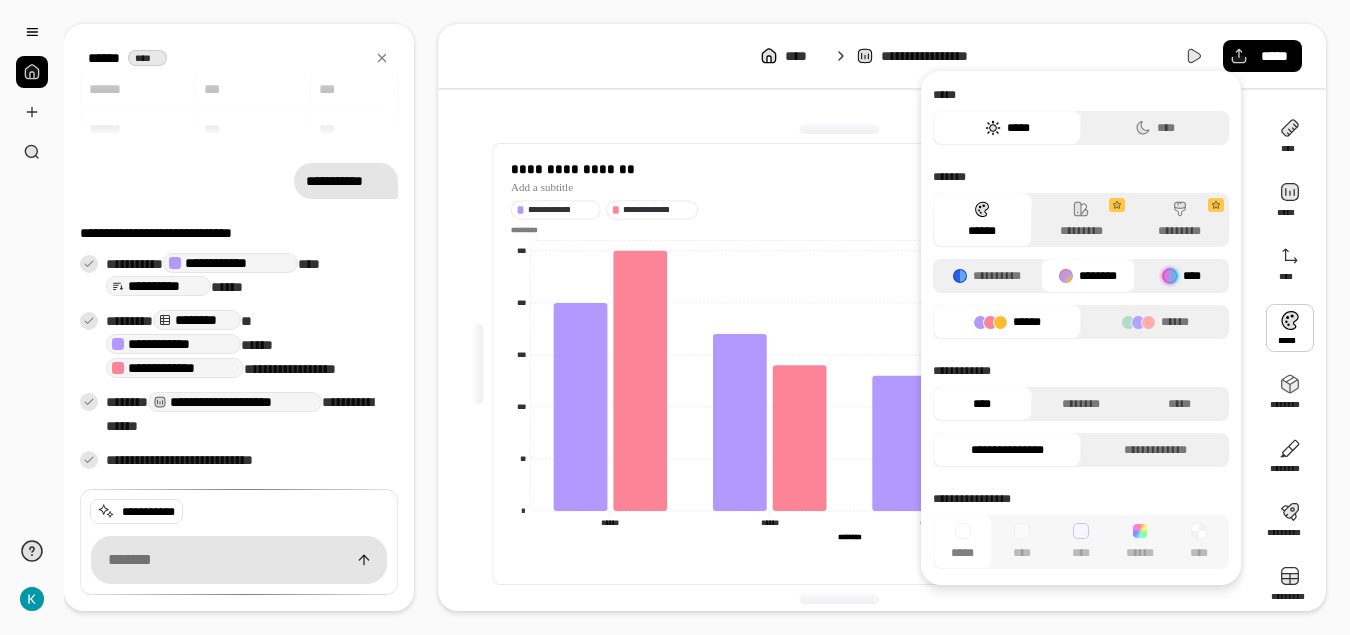 click at bounding box center (1170, 276) 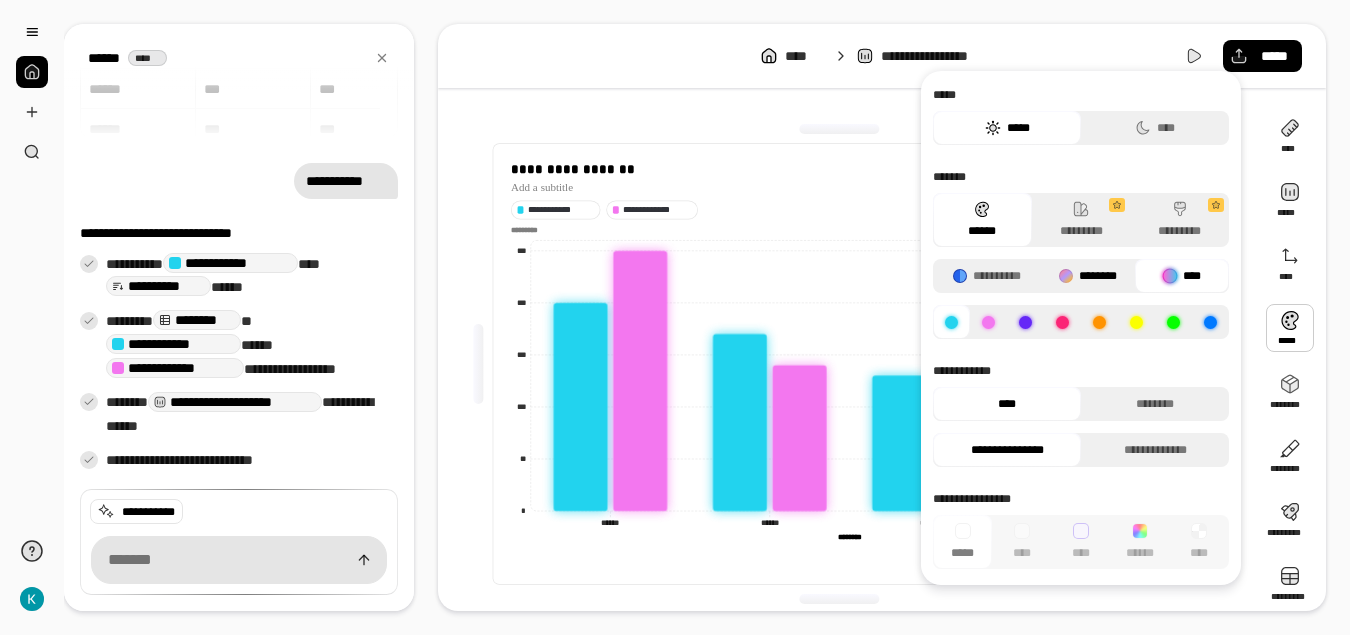 click on "********" at bounding box center [1088, 276] 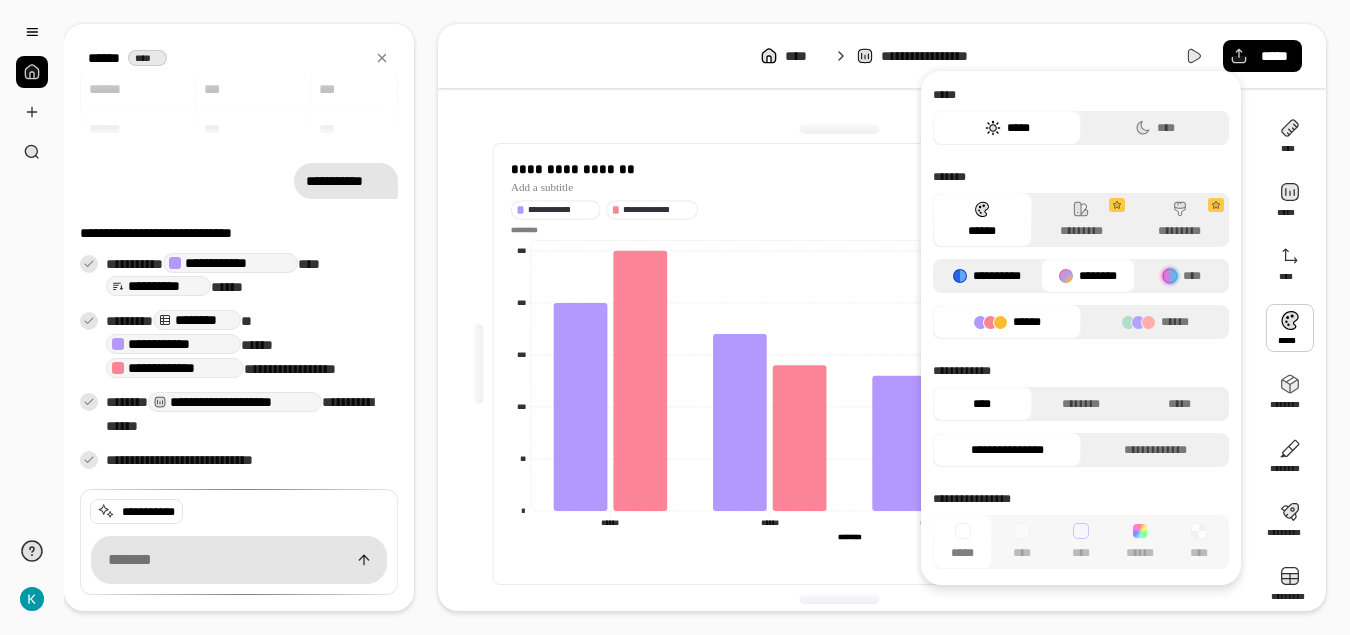 click on "**********" at bounding box center (987, 276) 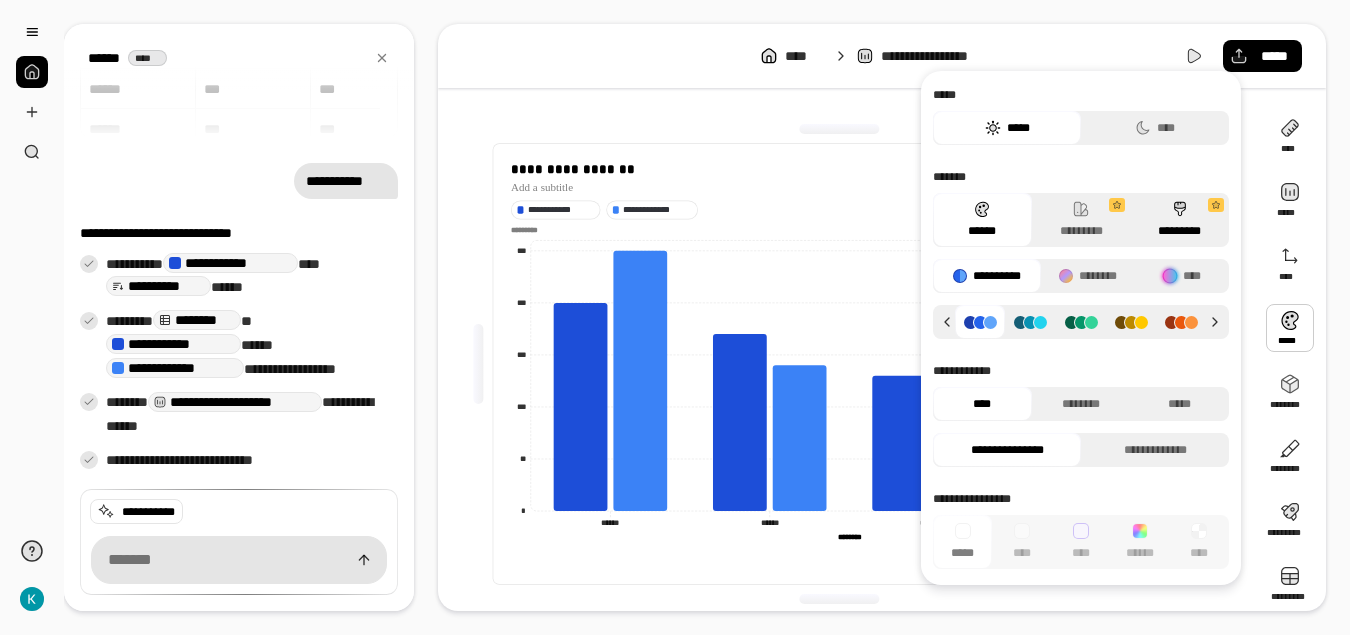 click on "*********" at bounding box center (1179, 220) 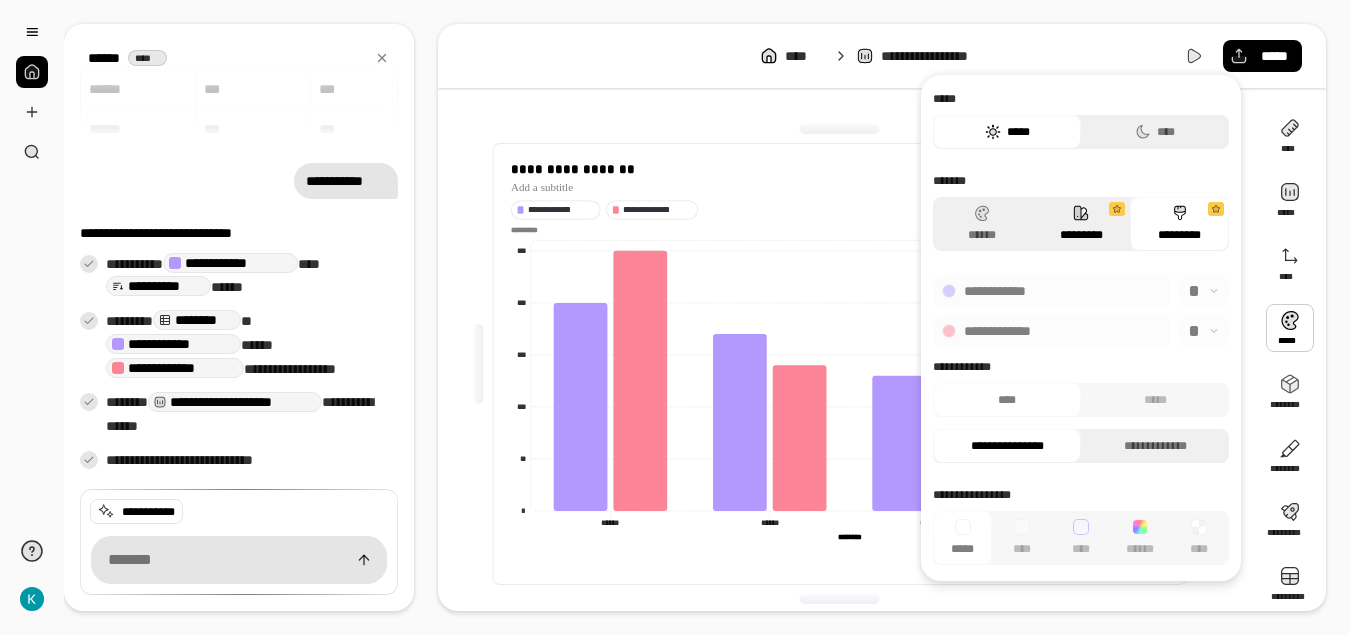 click on "*********" at bounding box center [1081, 224] 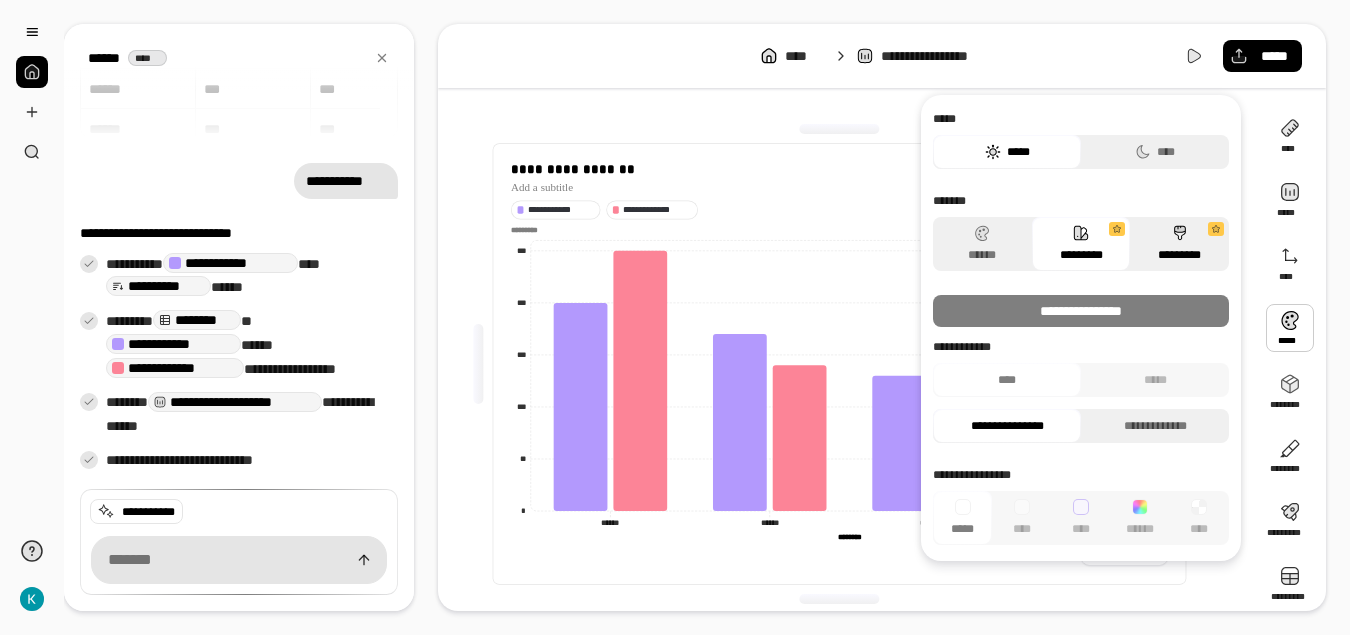 click on "*********" at bounding box center (1179, 244) 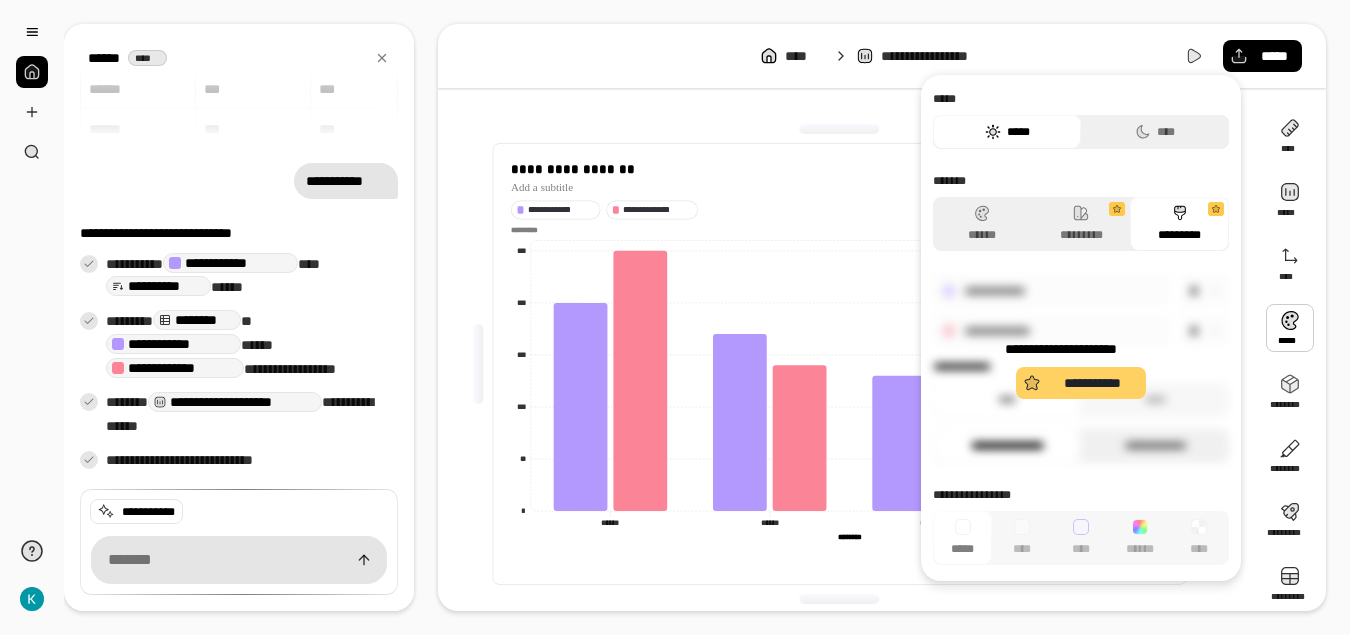 click on "**********" at bounding box center [1093, 383] 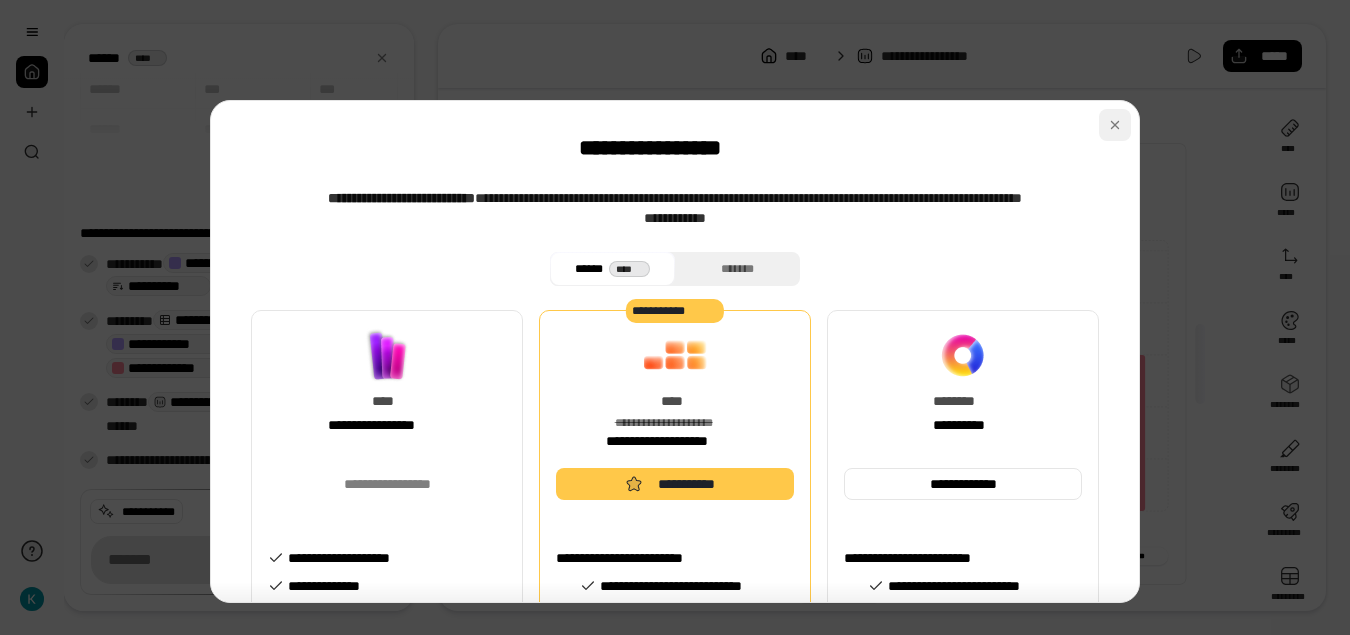 click at bounding box center (1115, 125) 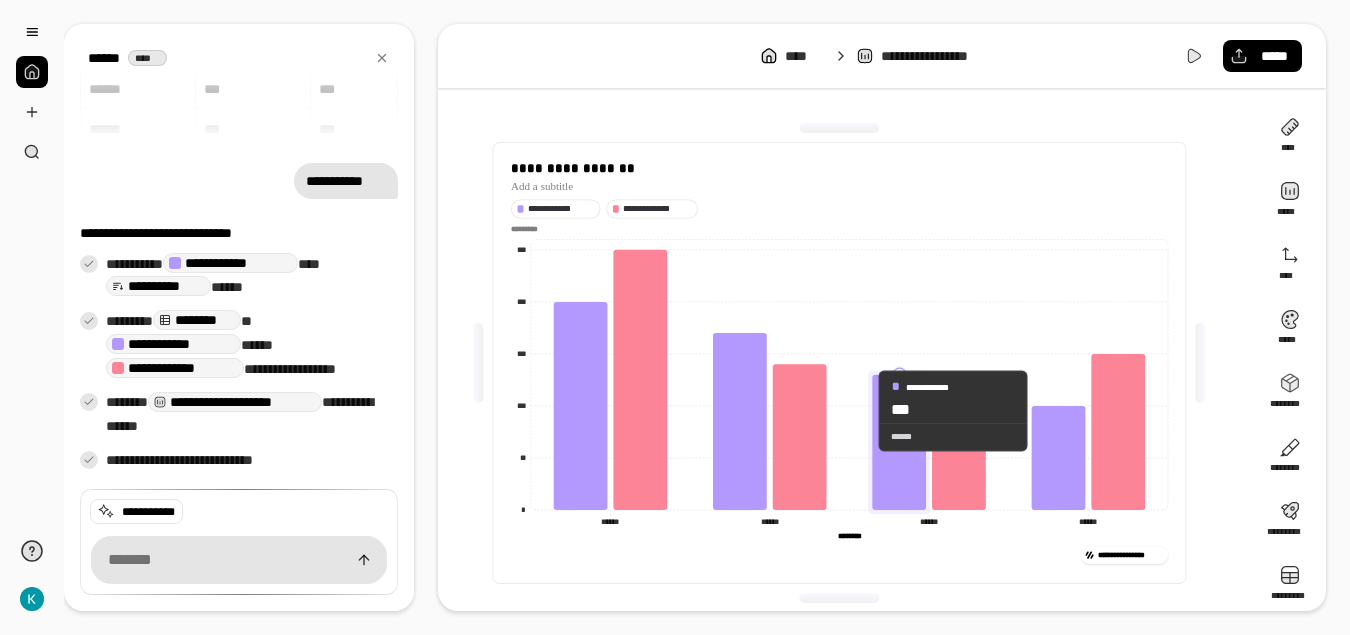 scroll, scrollTop: 0, scrollLeft: 0, axis: both 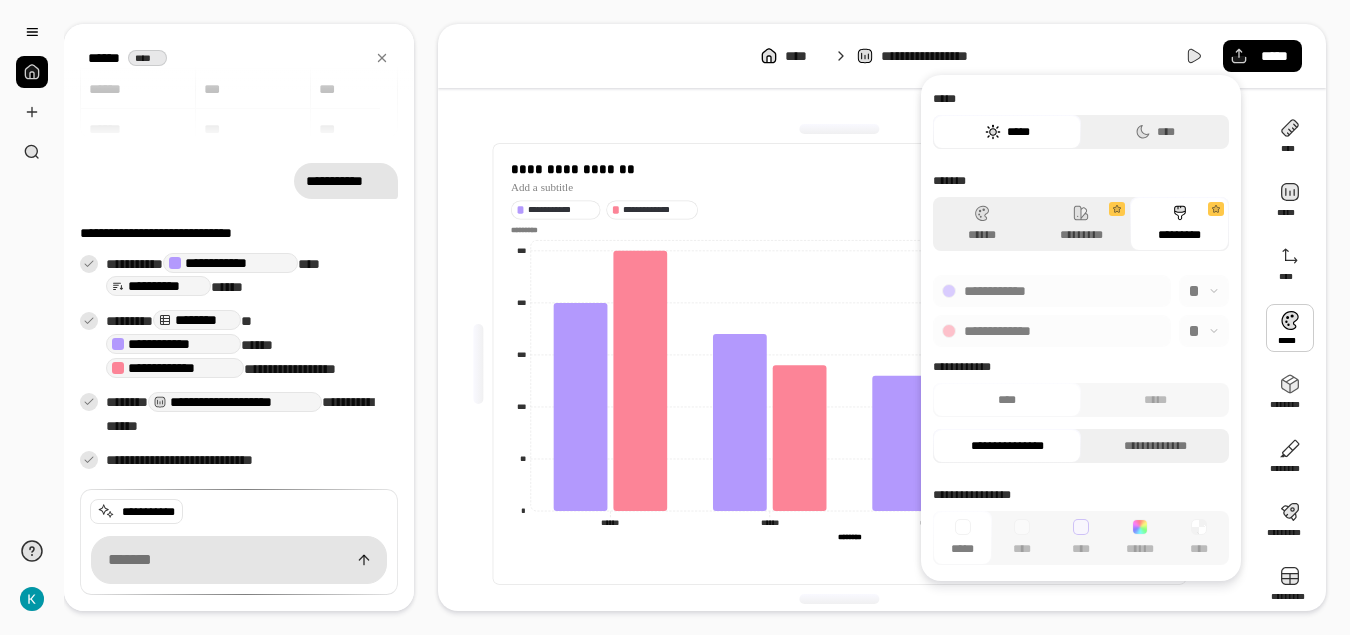 click at bounding box center [1290, 328] 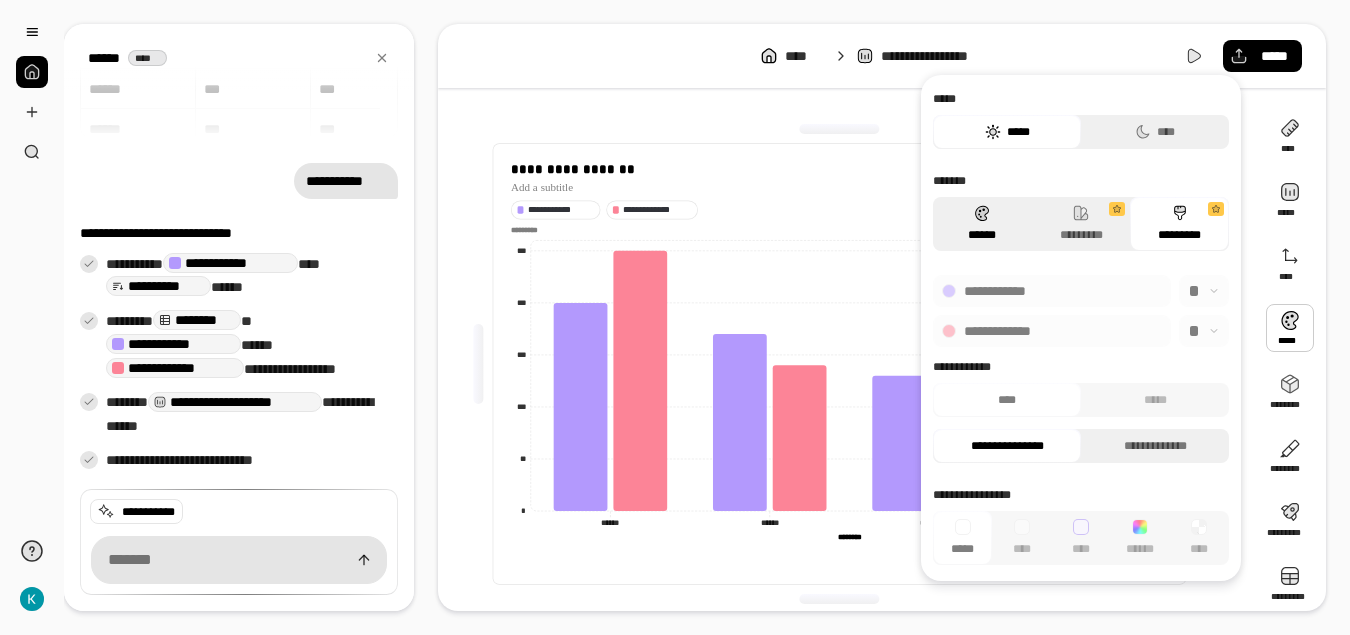 click on "******" at bounding box center (982, 224) 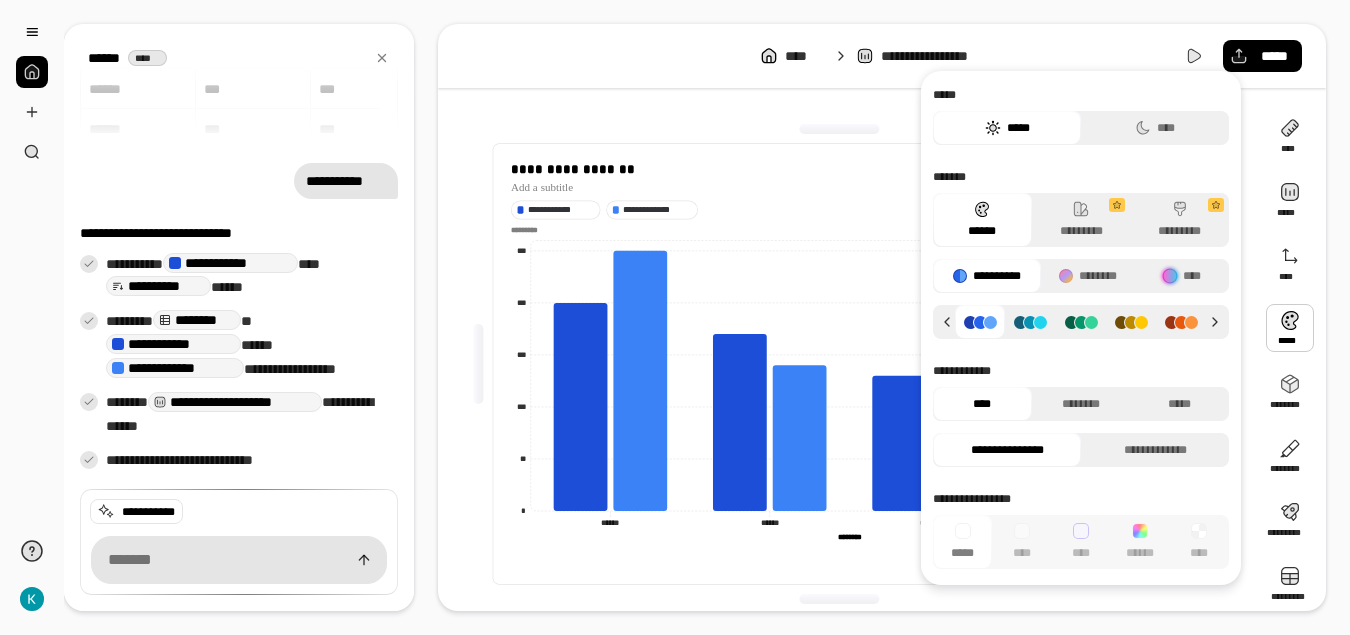 click on "**********" at bounding box center [987, 276] 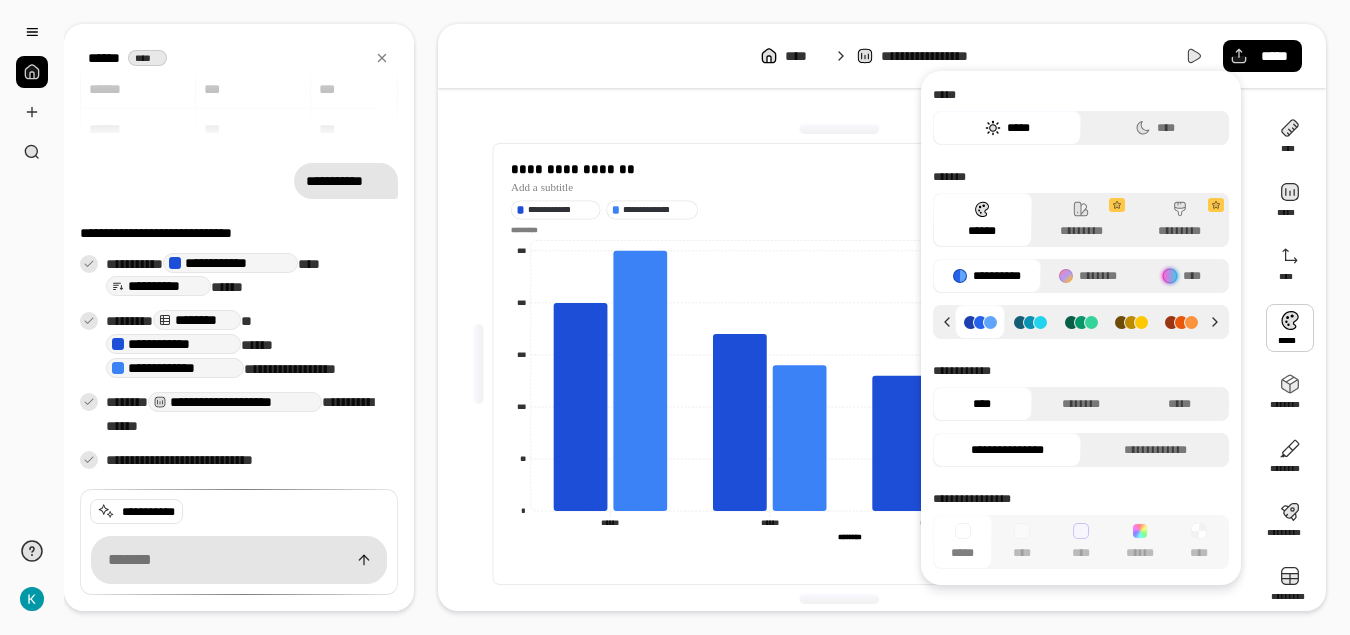 click at bounding box center (1182, 322) 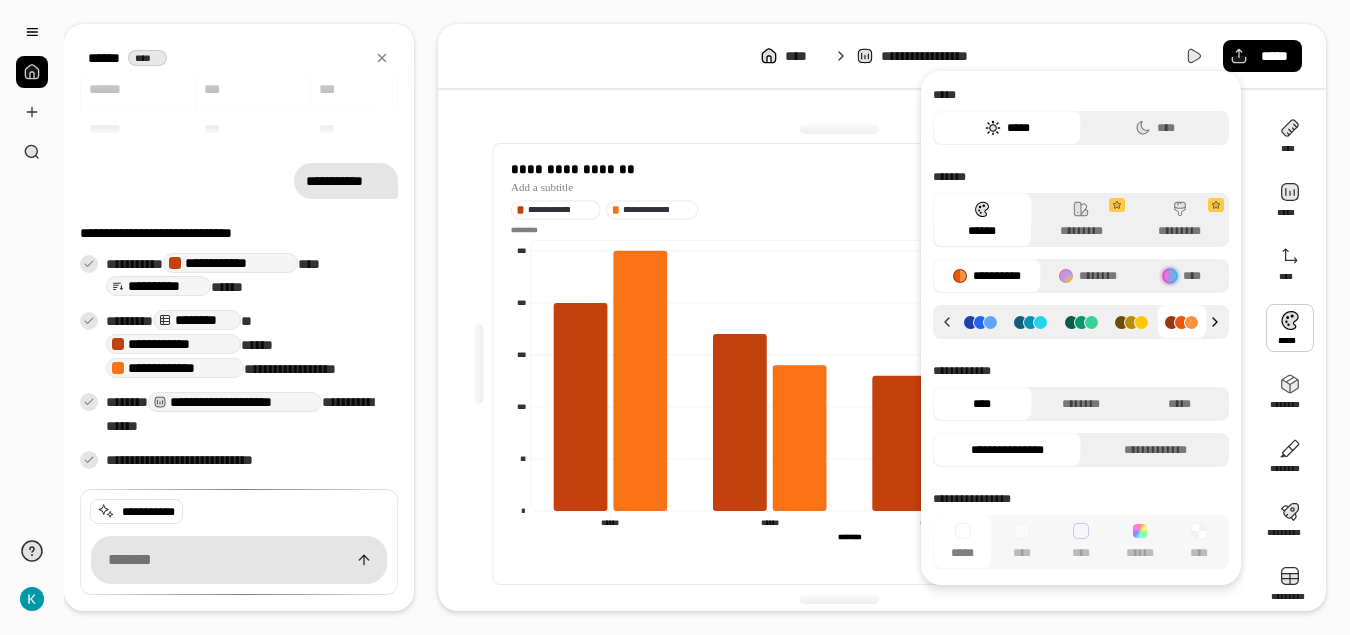 click 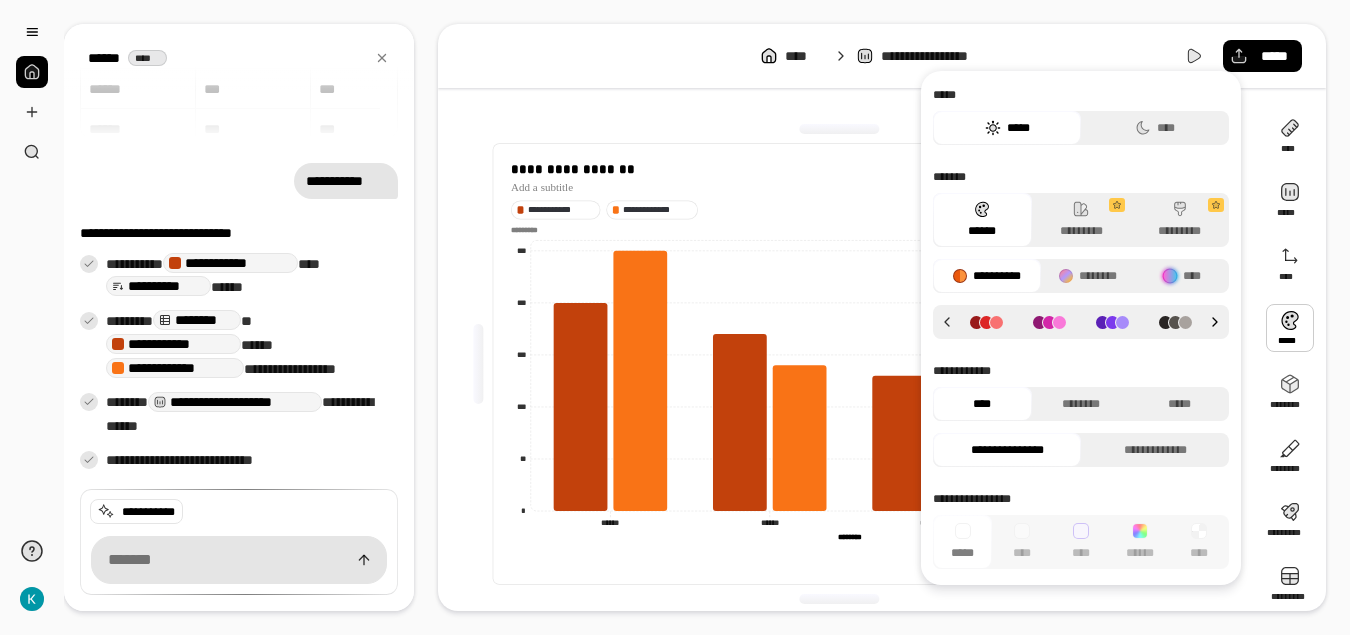 click 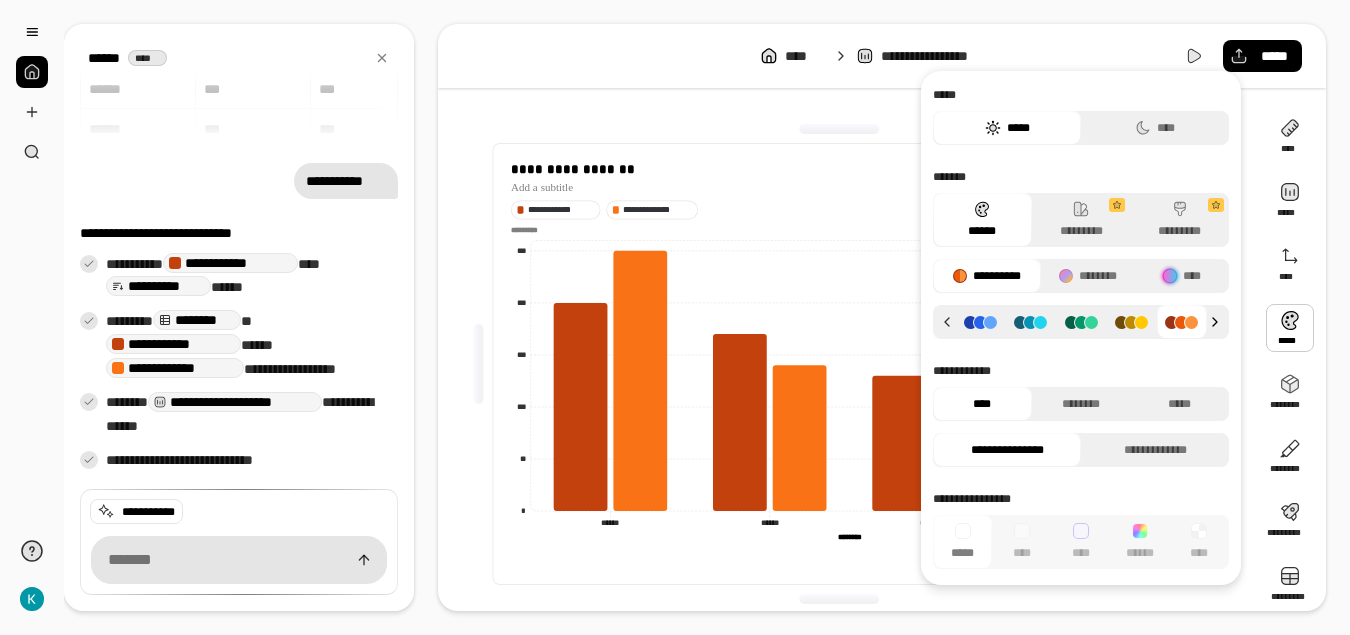 click 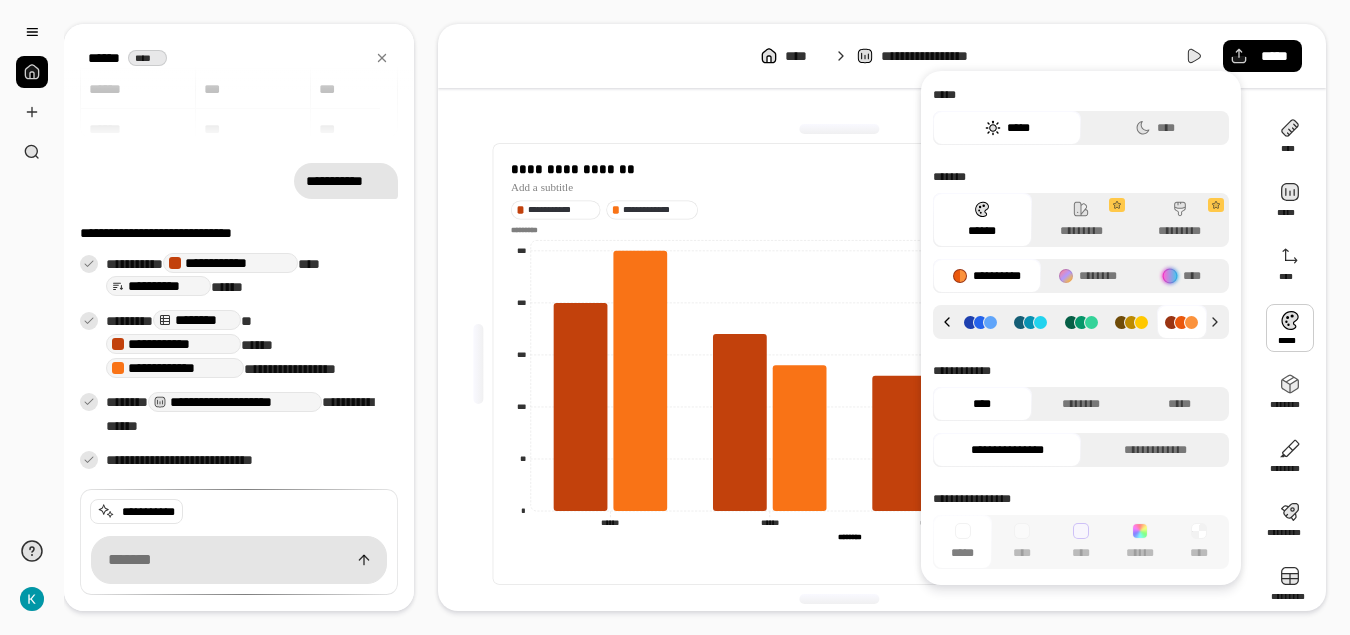 click 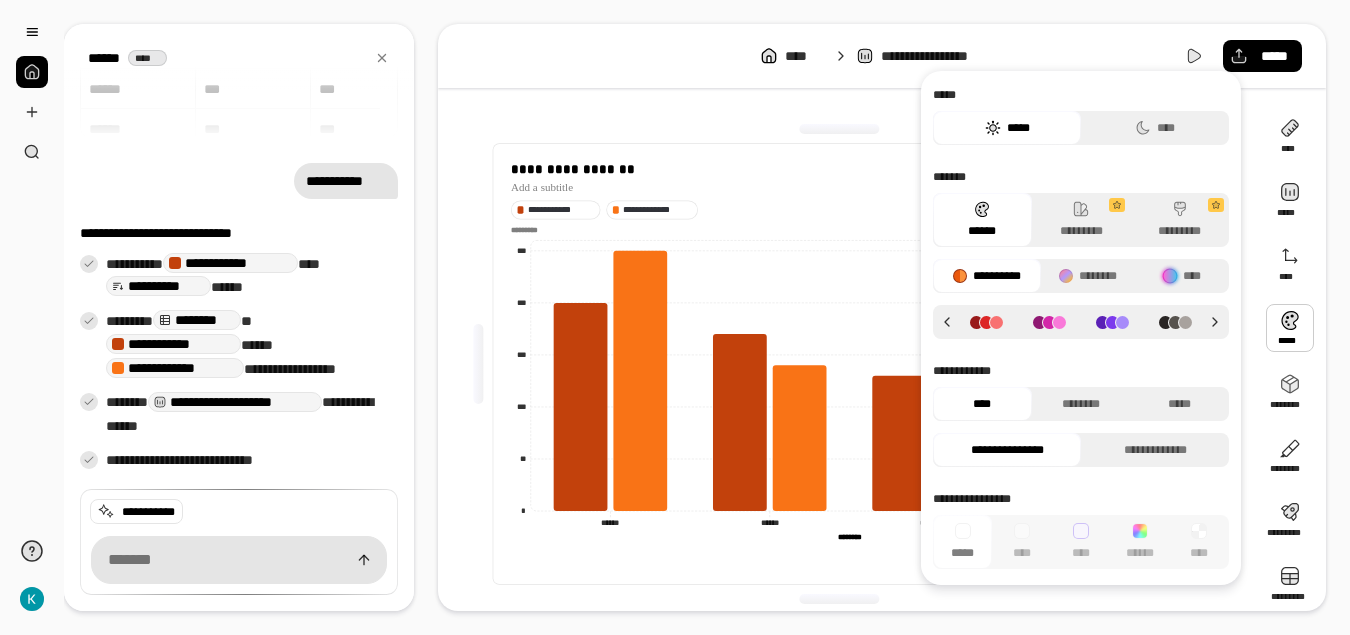 click 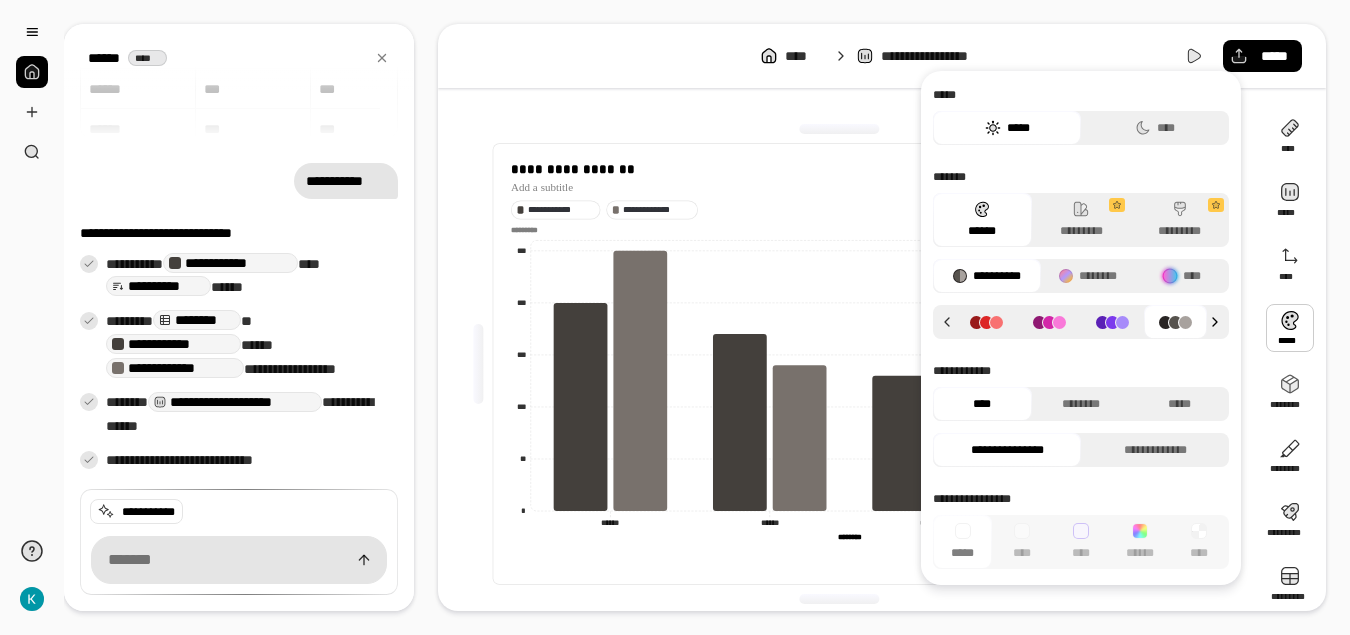 click 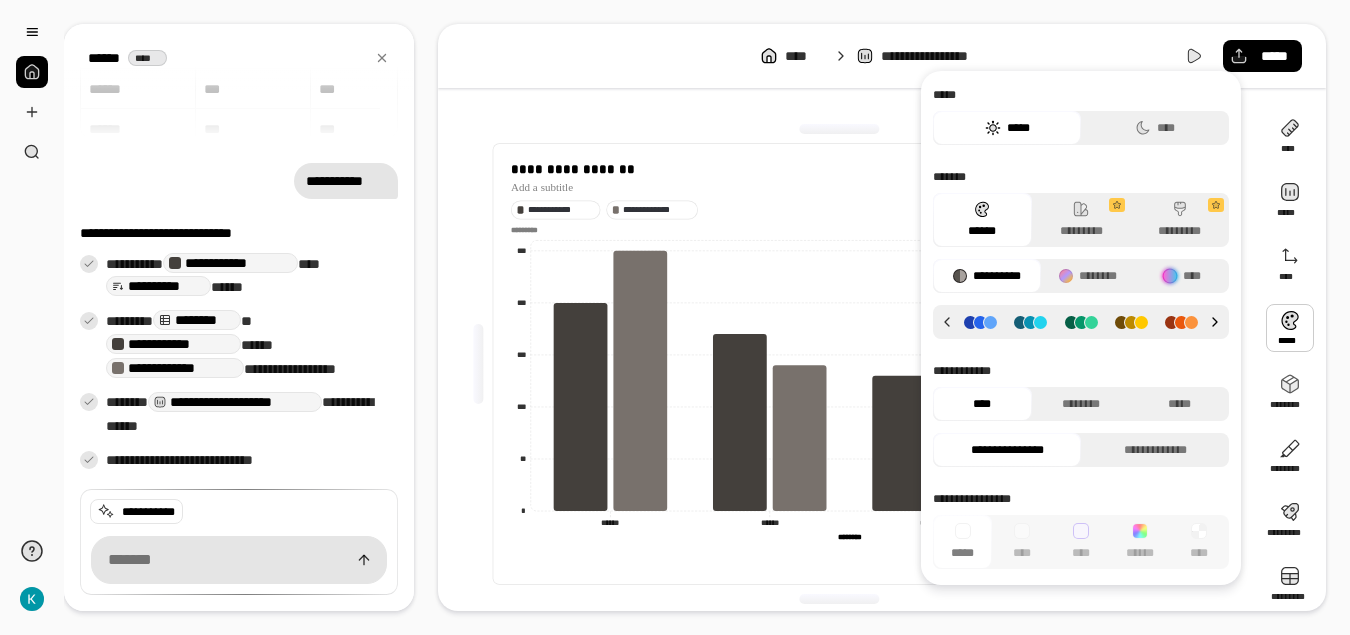 click 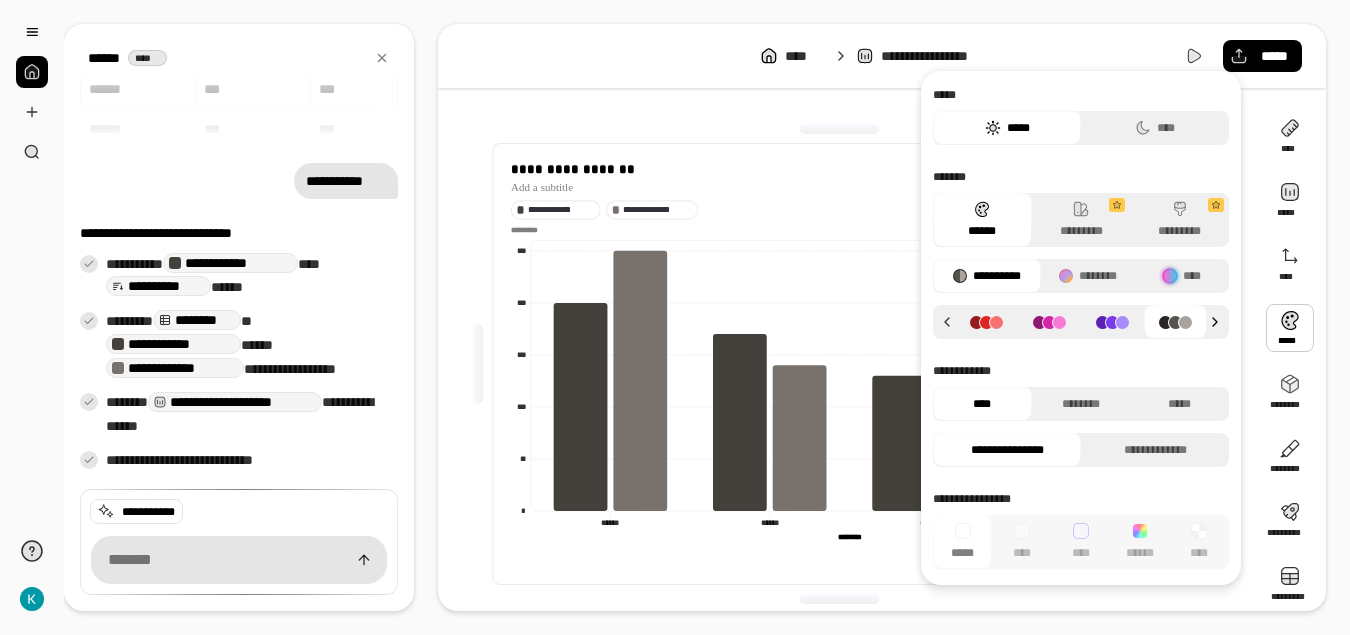 click 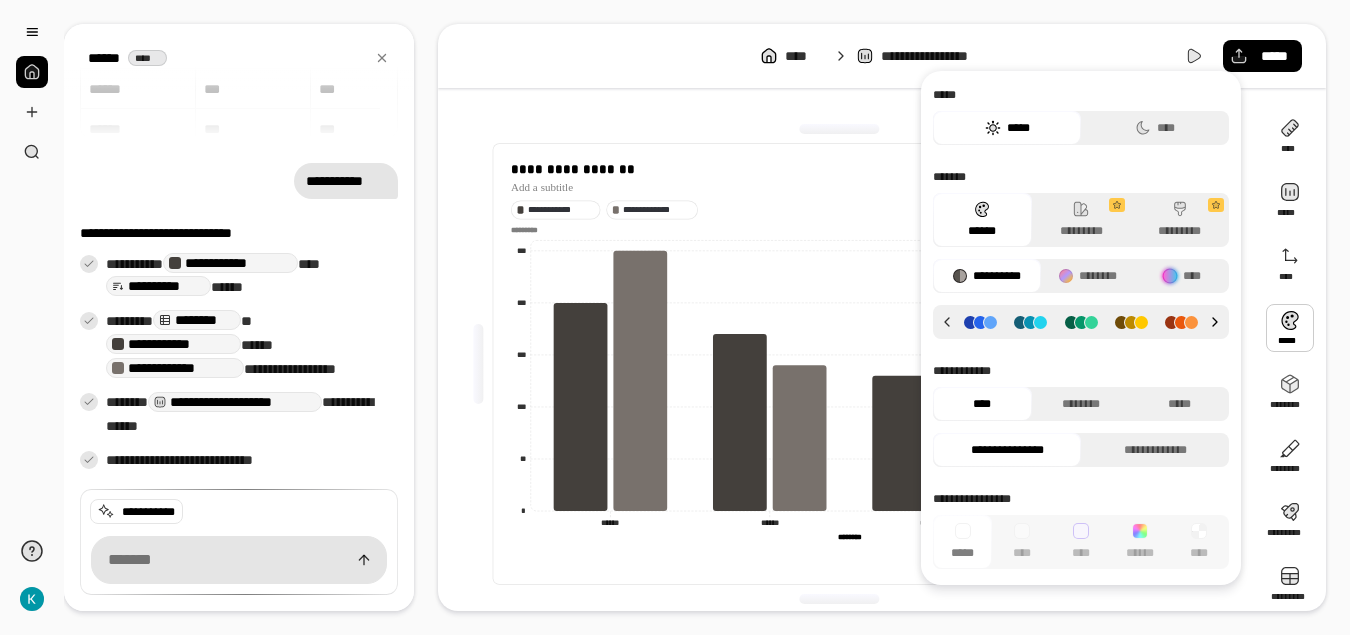 click 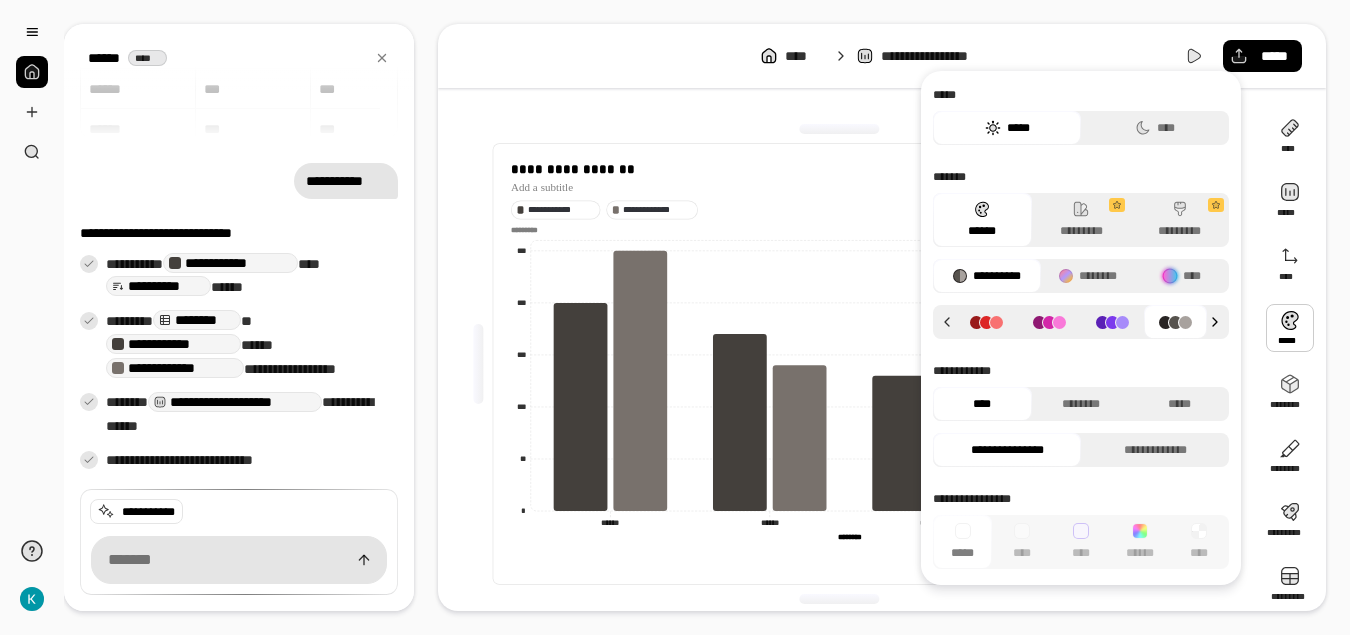 click 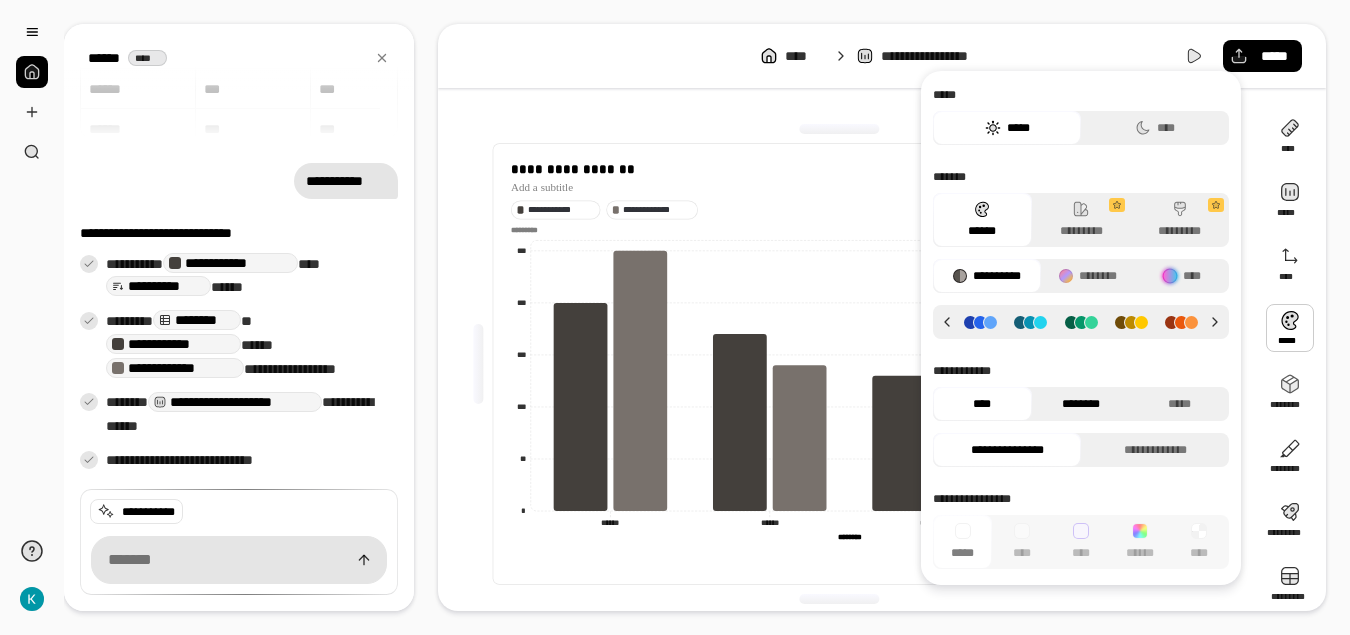 click on "********" at bounding box center (1081, 404) 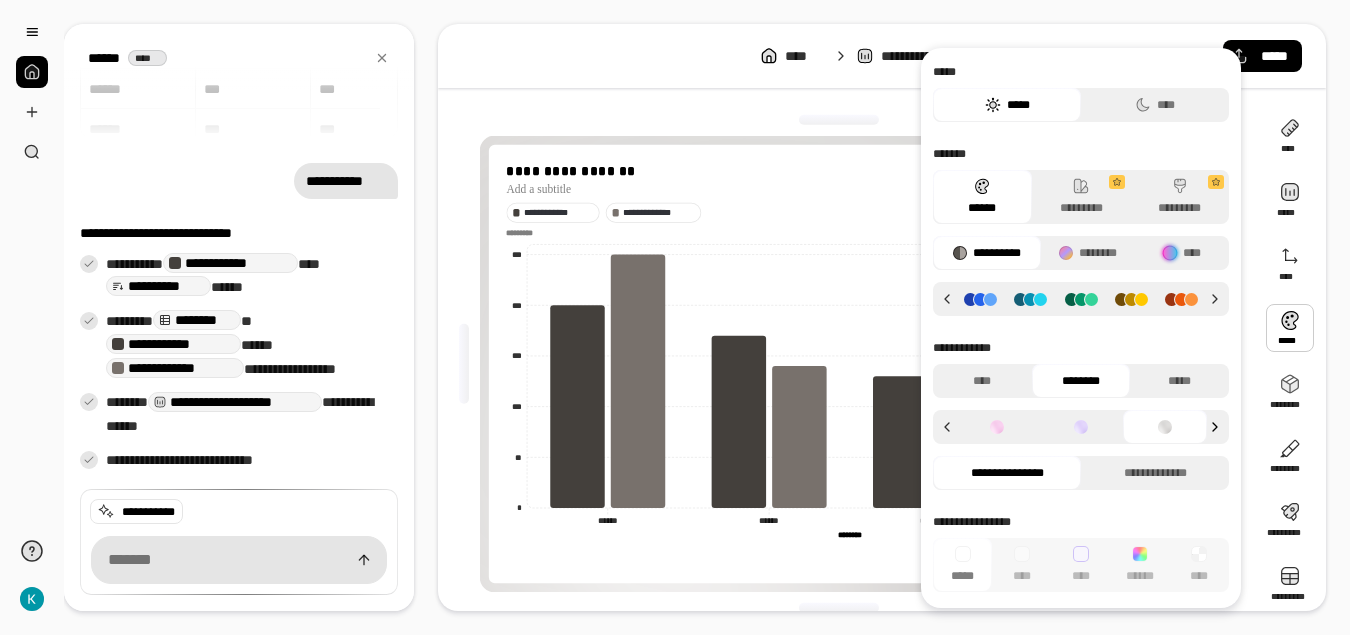 click 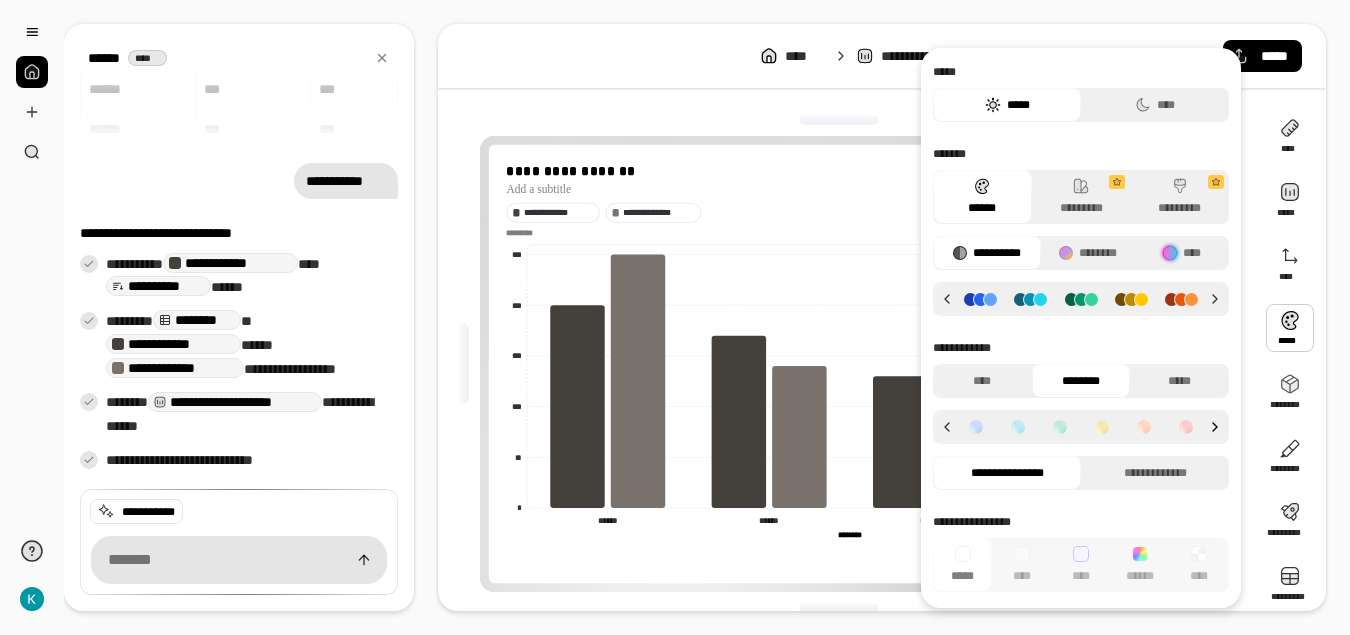 click 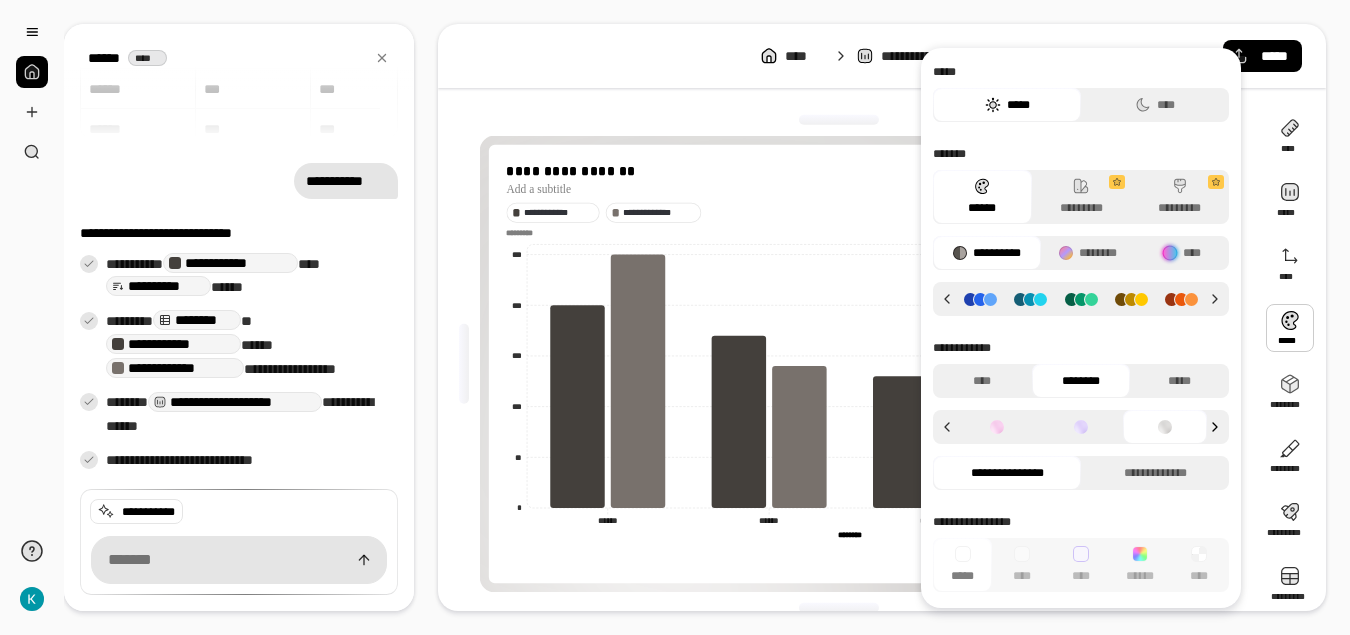 click 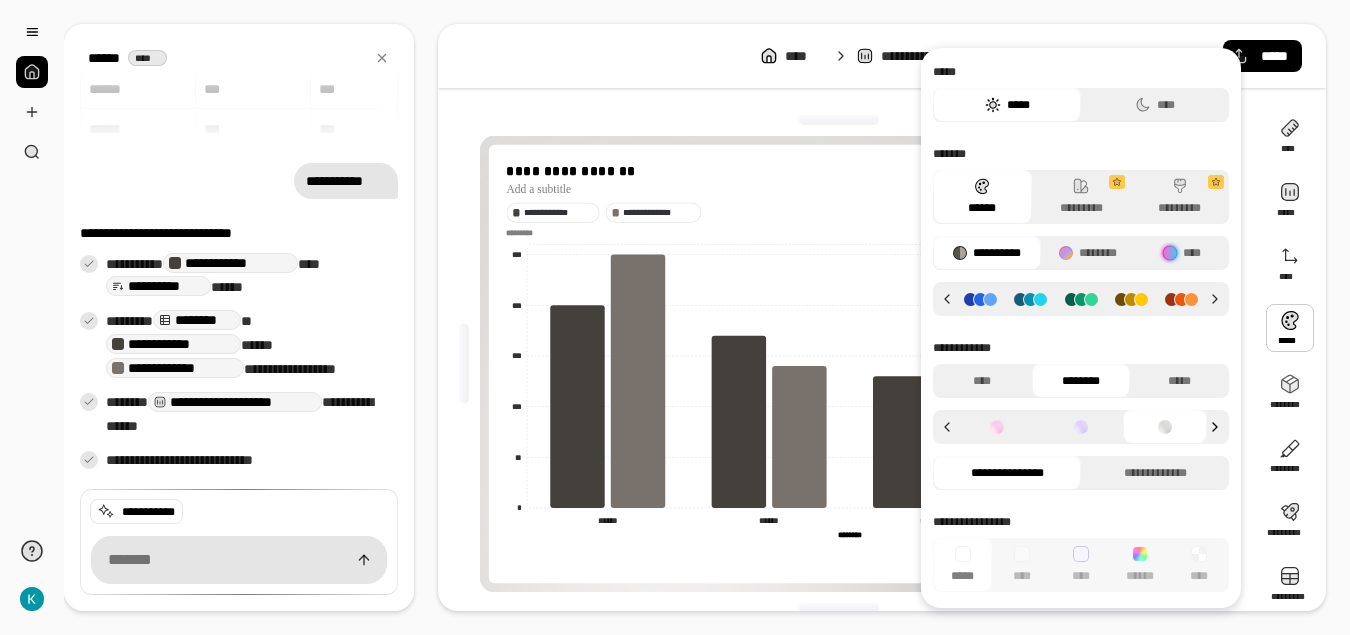 click 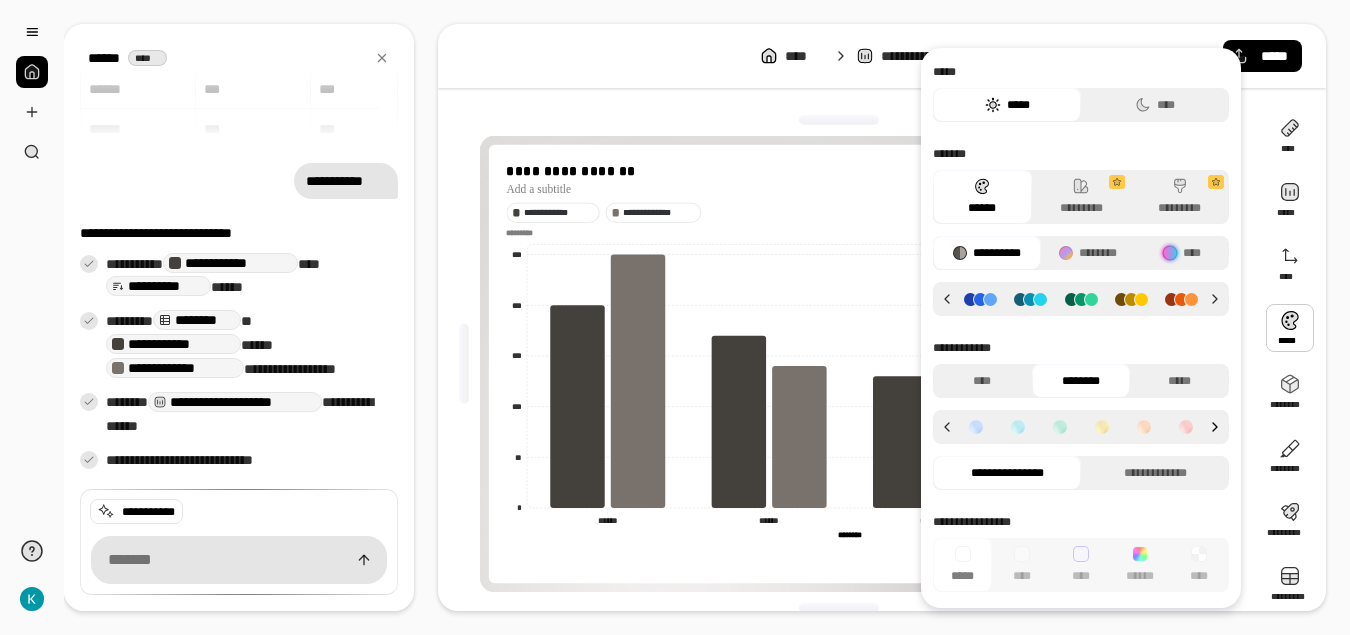 click 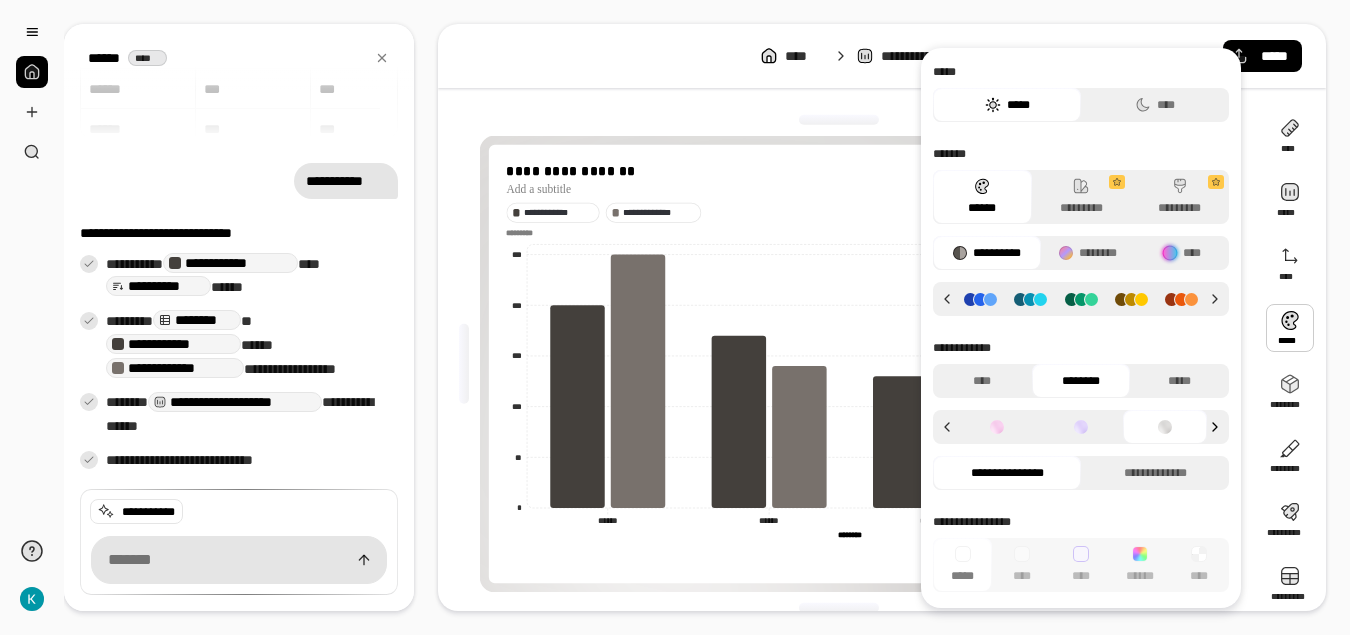 click 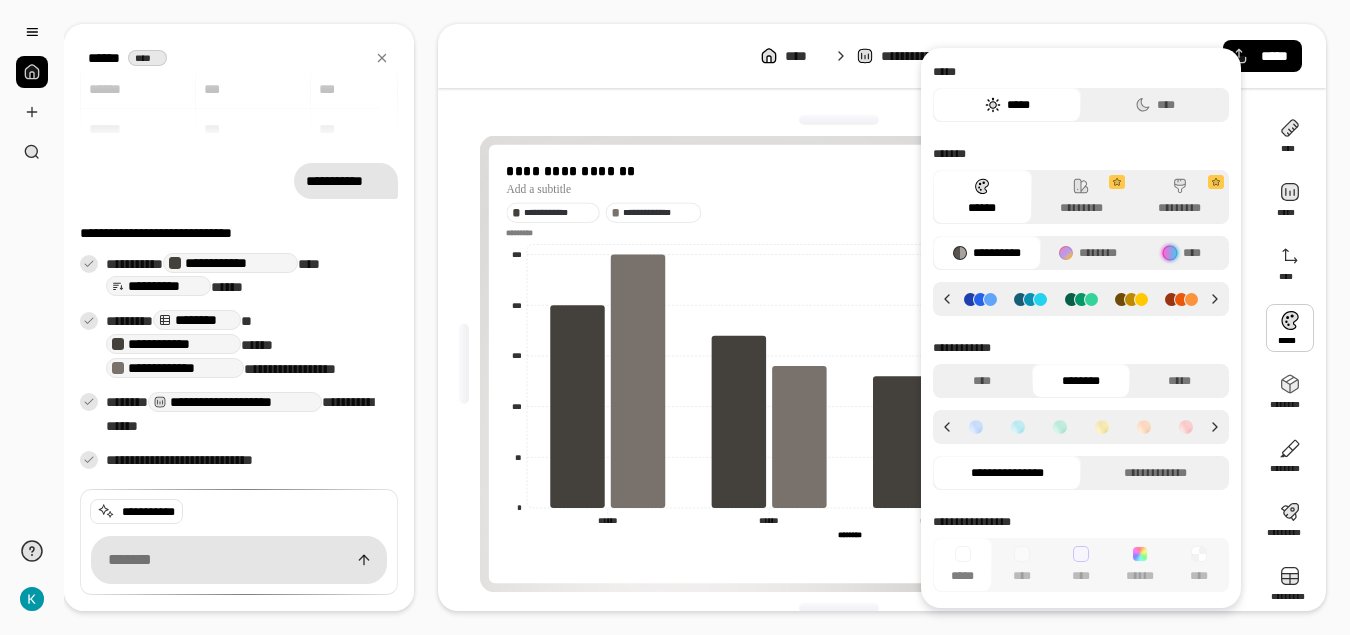 click on "**********" at bounding box center (707, 317) 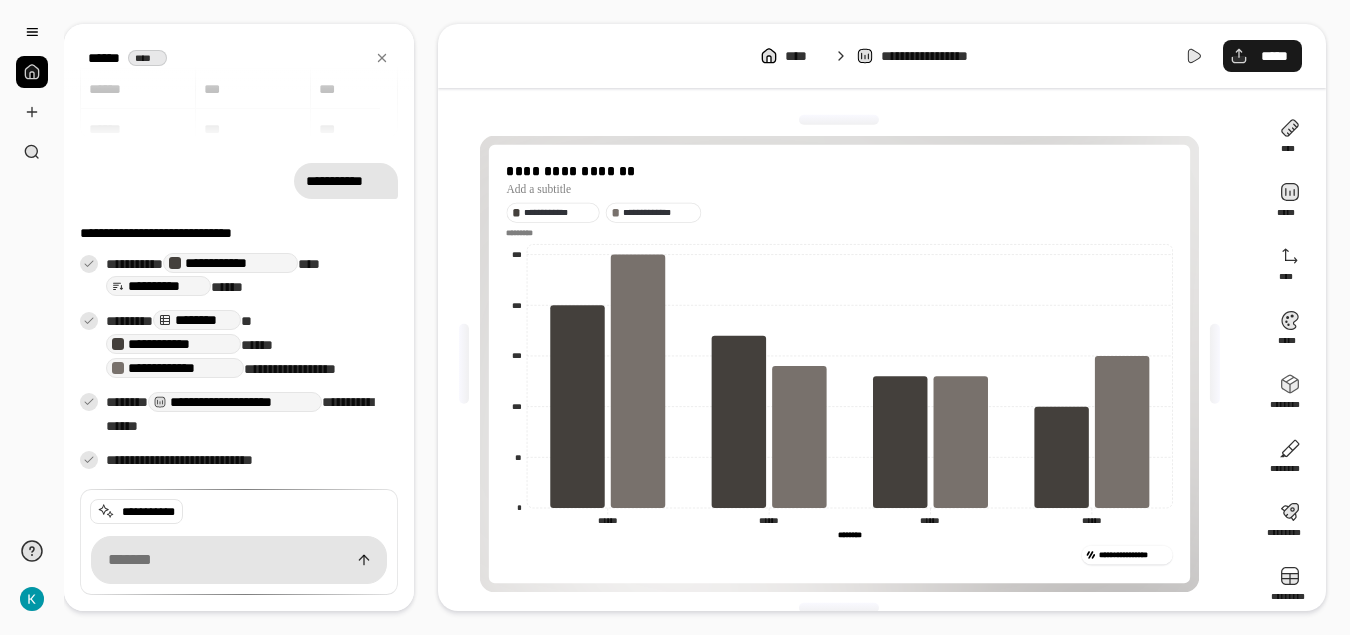 click on "*****" at bounding box center [1274, 56] 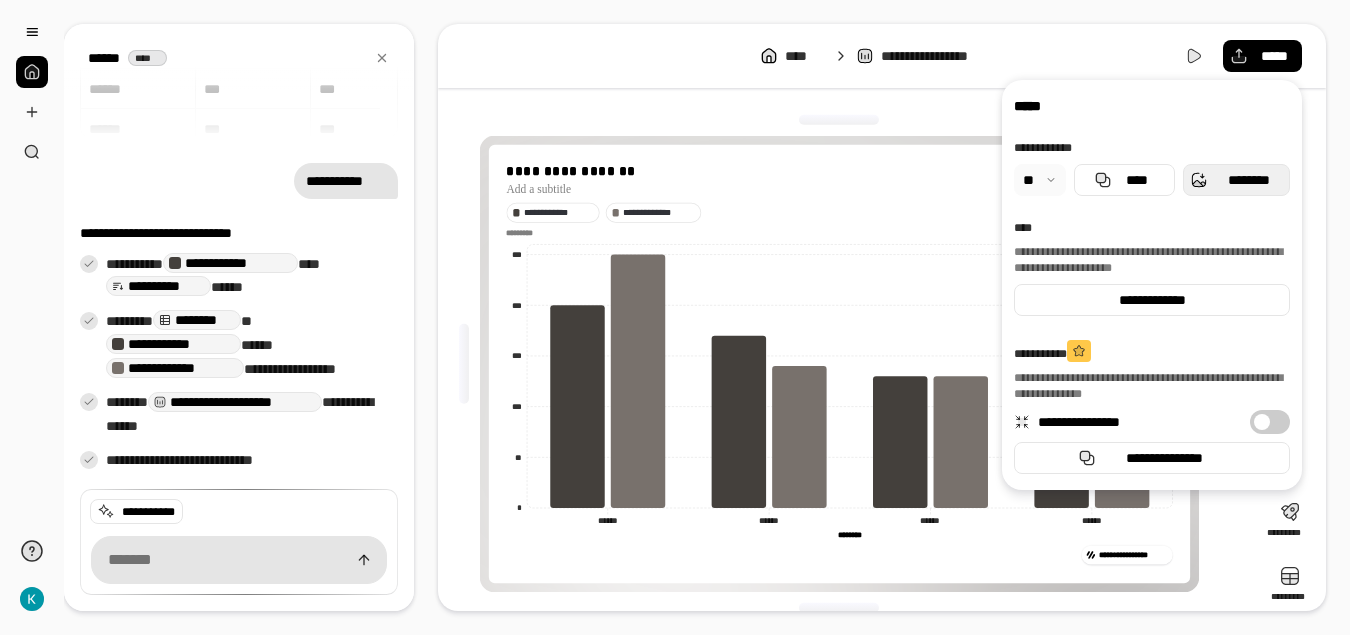 click on "********" at bounding box center [1248, 180] 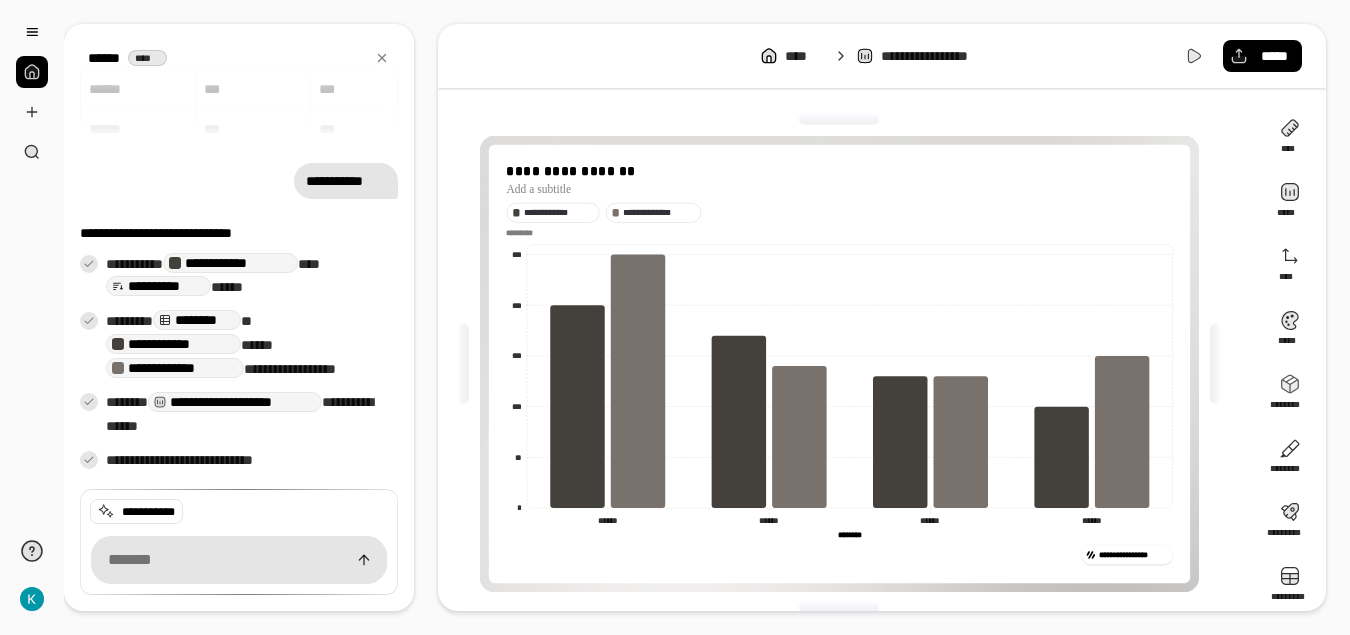 click on "**********" at bounding box center (882, 56) 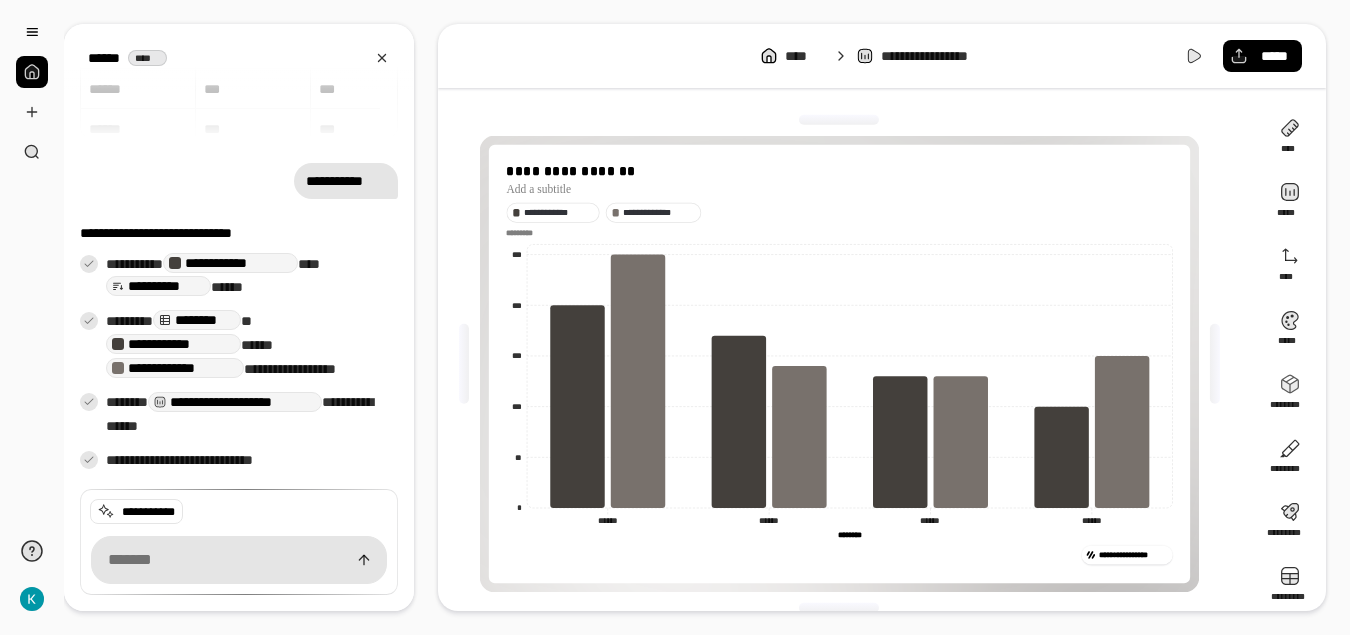 click on "****** ****" at bounding box center [239, 58] 